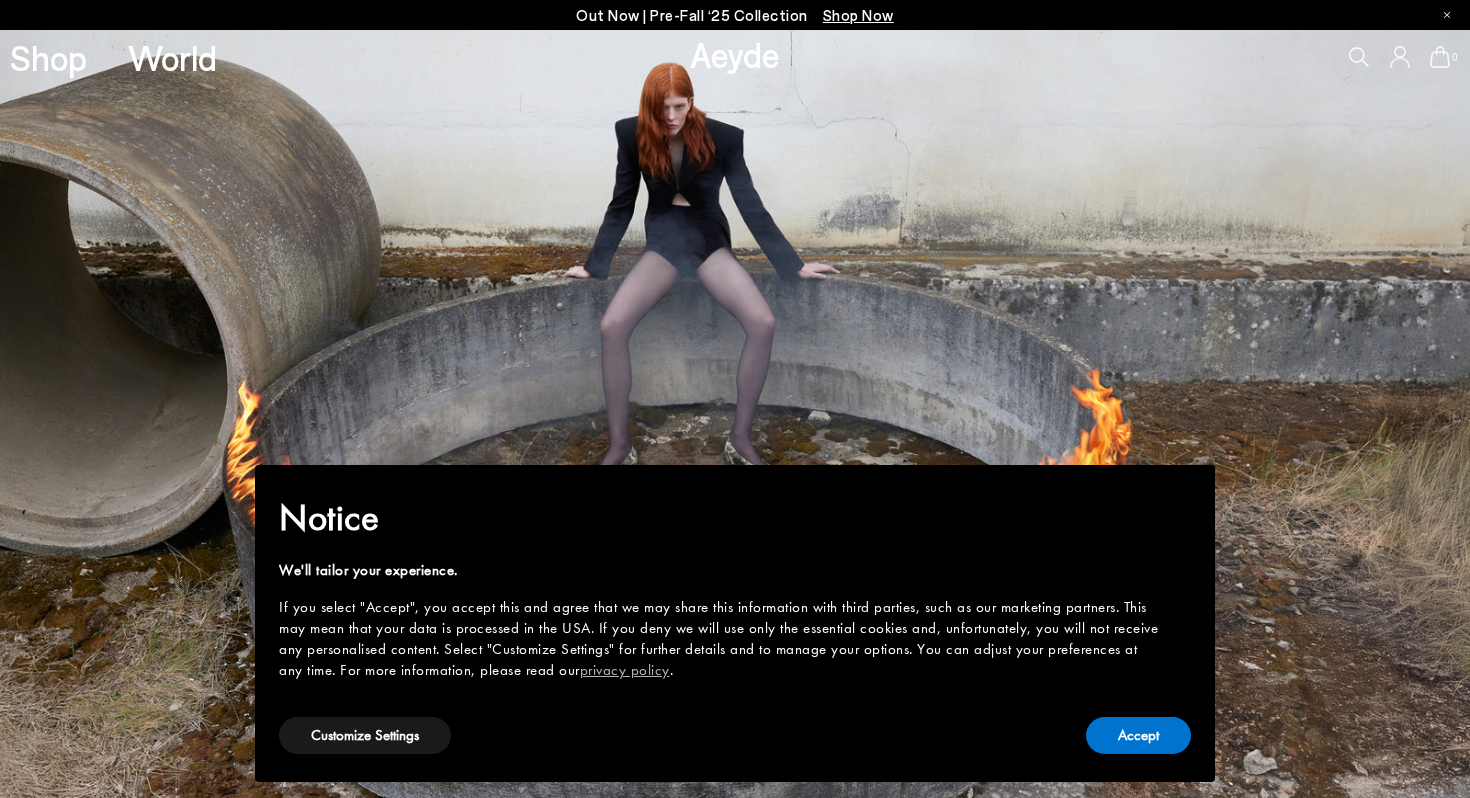 scroll, scrollTop: 0, scrollLeft: 0, axis: both 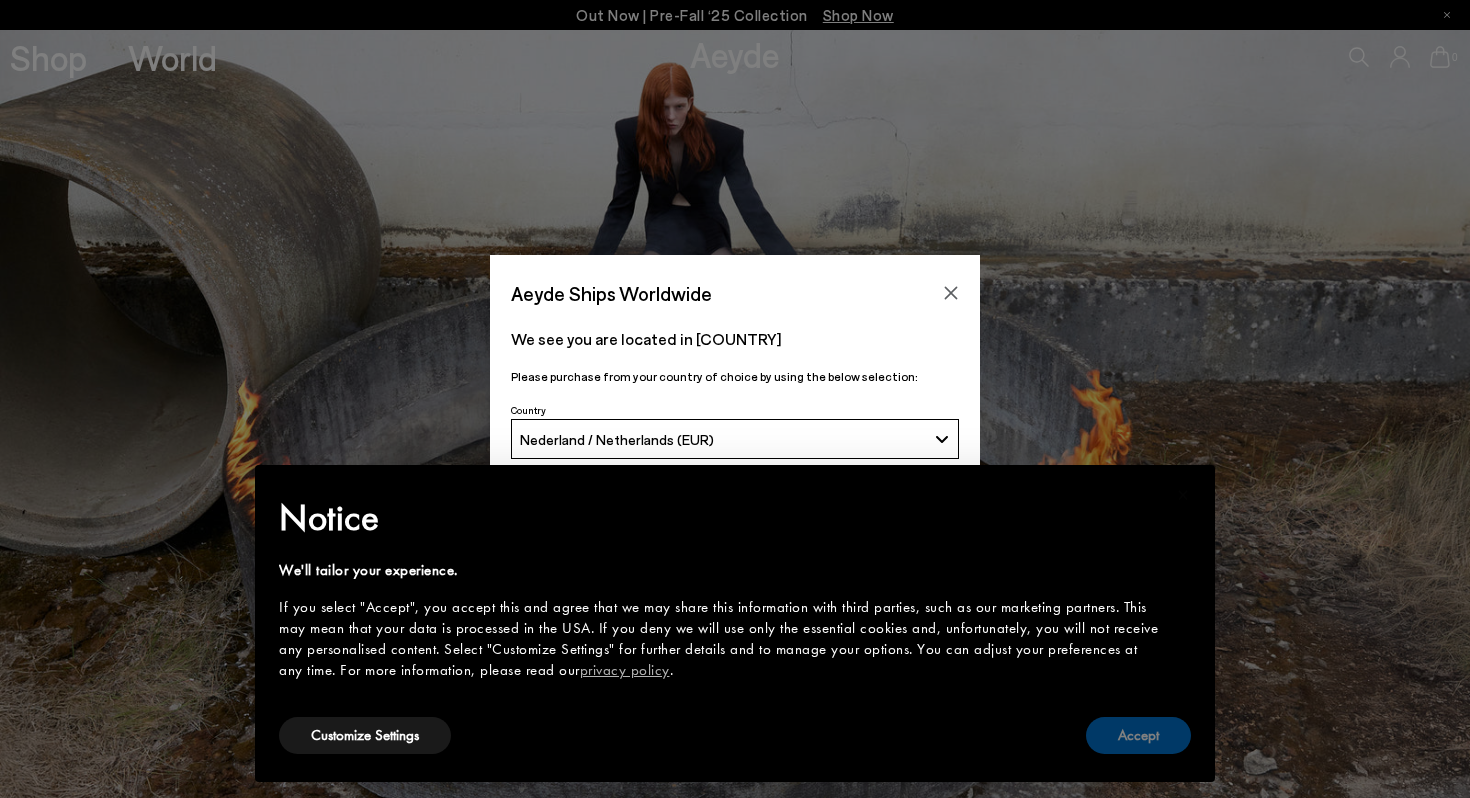 click on "Accept" at bounding box center (1138, 735) 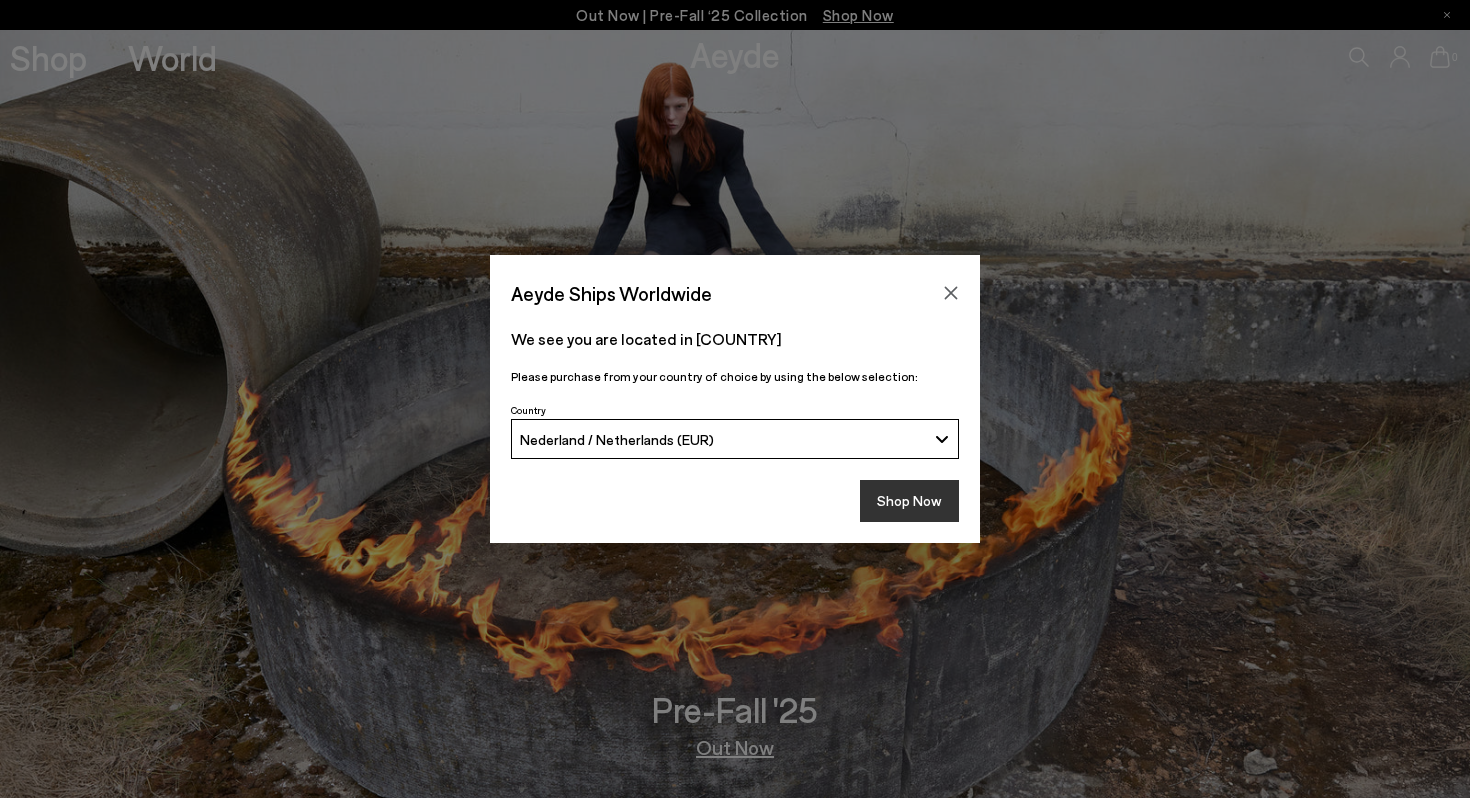 click on "Shop Now" at bounding box center [909, 501] 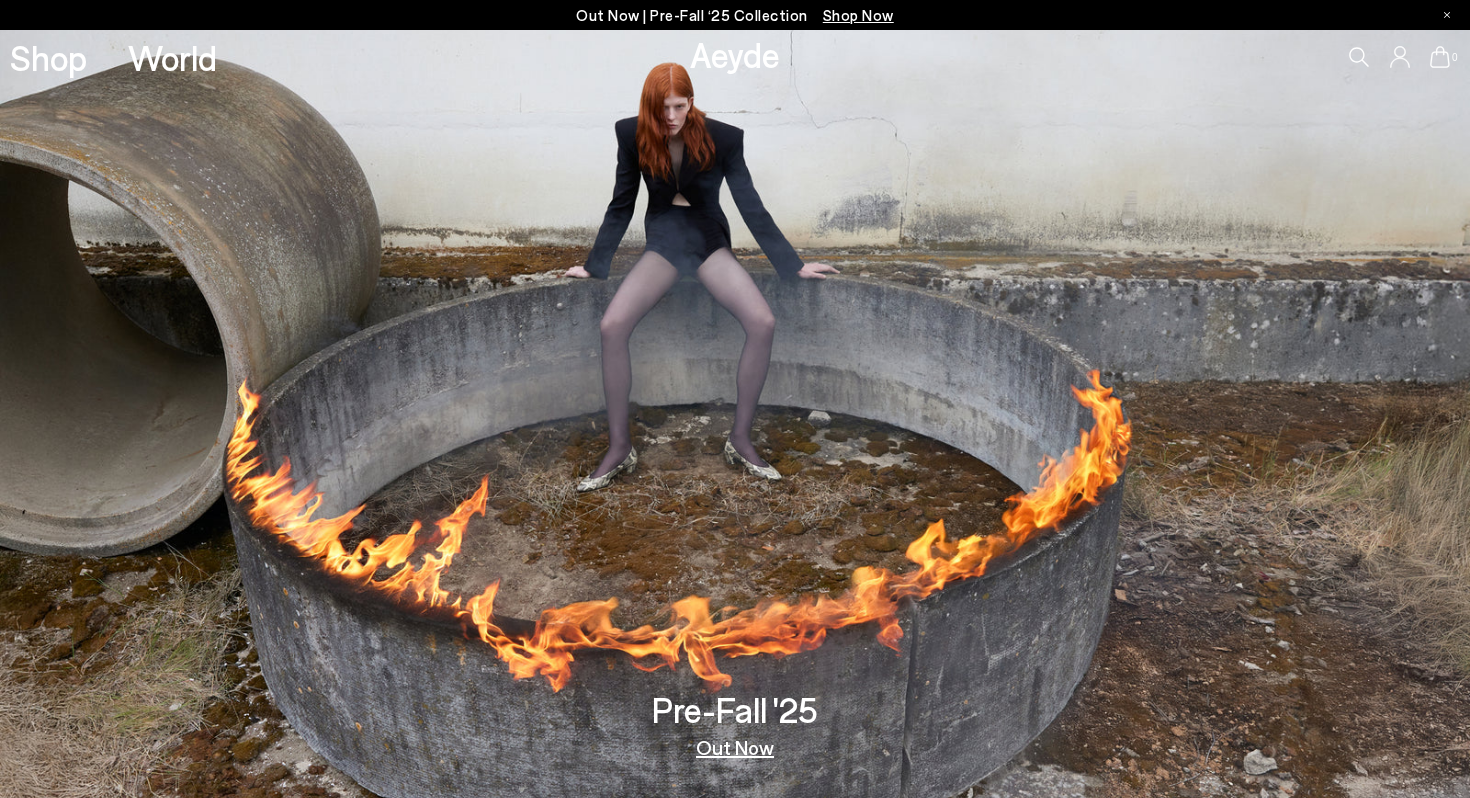 scroll, scrollTop: 0, scrollLeft: 0, axis: both 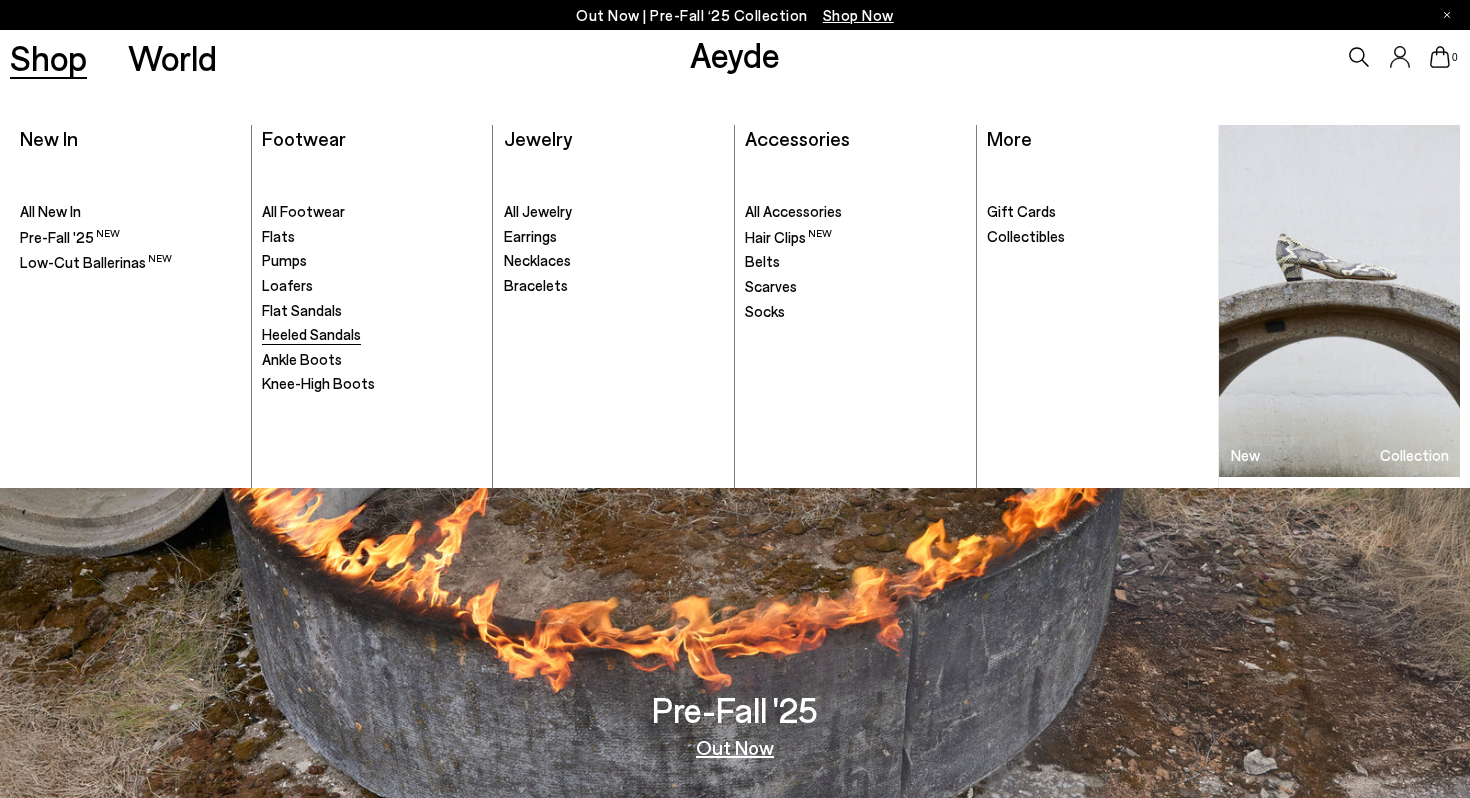 click on "Heeled Sandals" at bounding box center (311, 334) 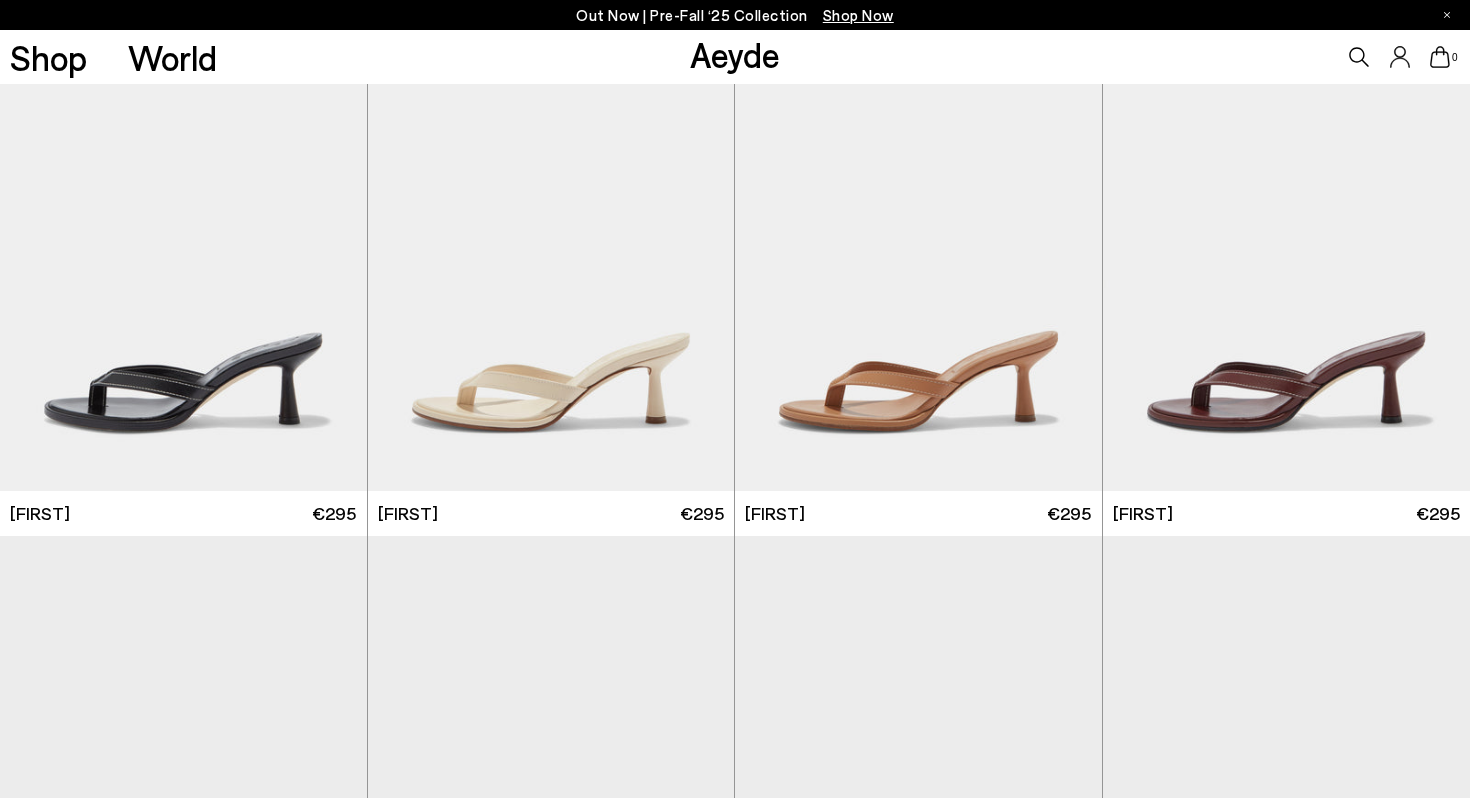 scroll, scrollTop: 0, scrollLeft: 0, axis: both 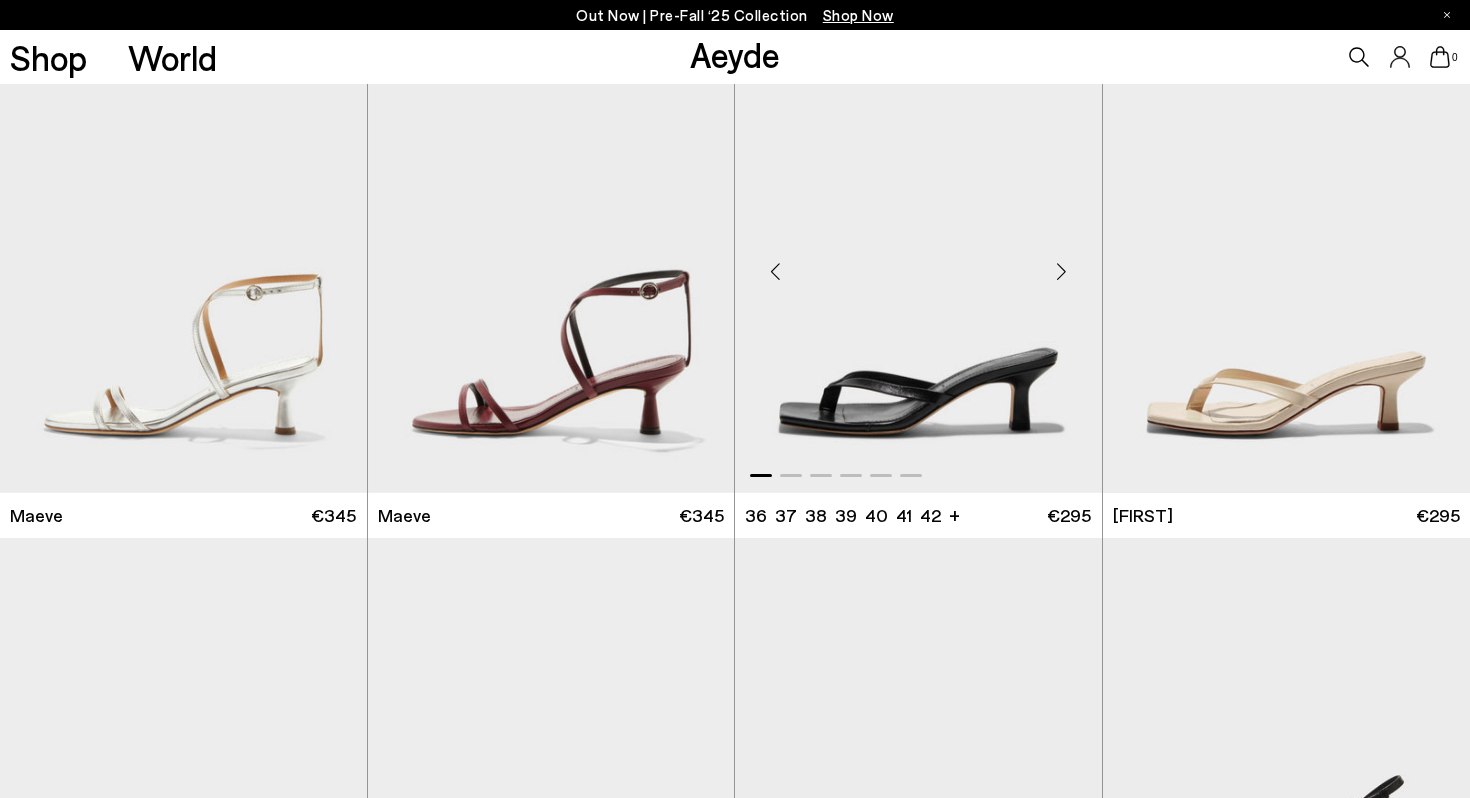 click at bounding box center (1062, 271) 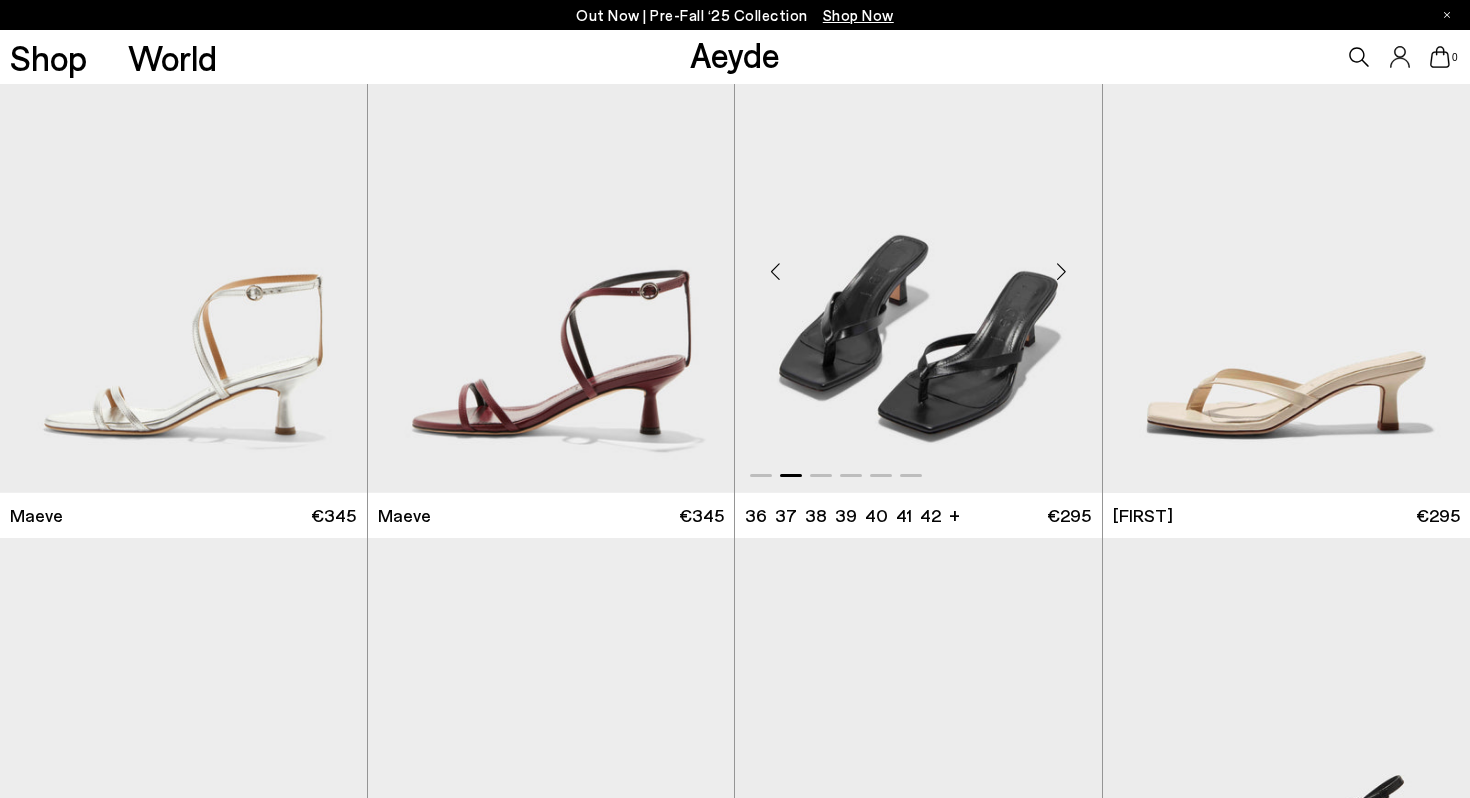 click at bounding box center [1062, 271] 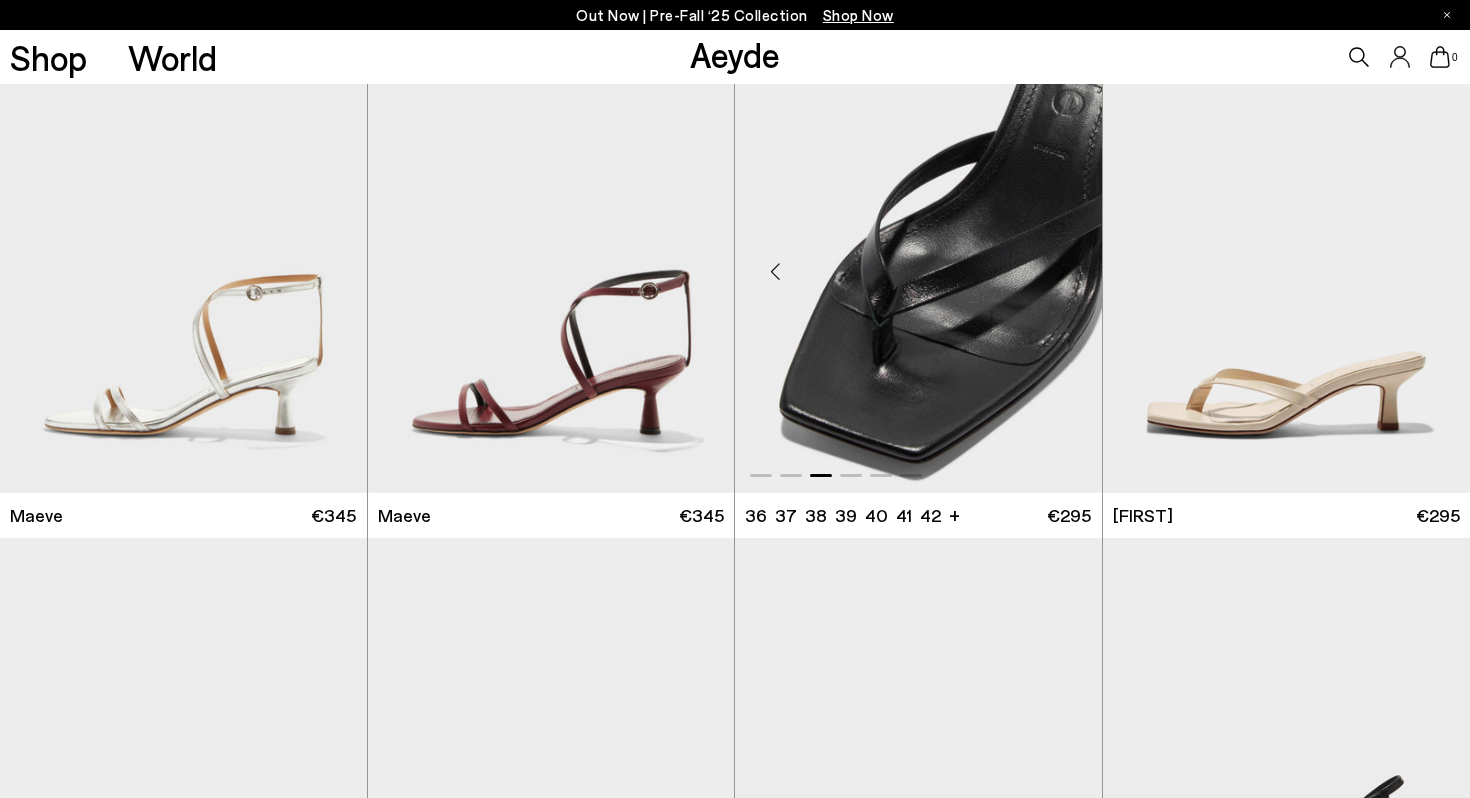 click at bounding box center [1062, 271] 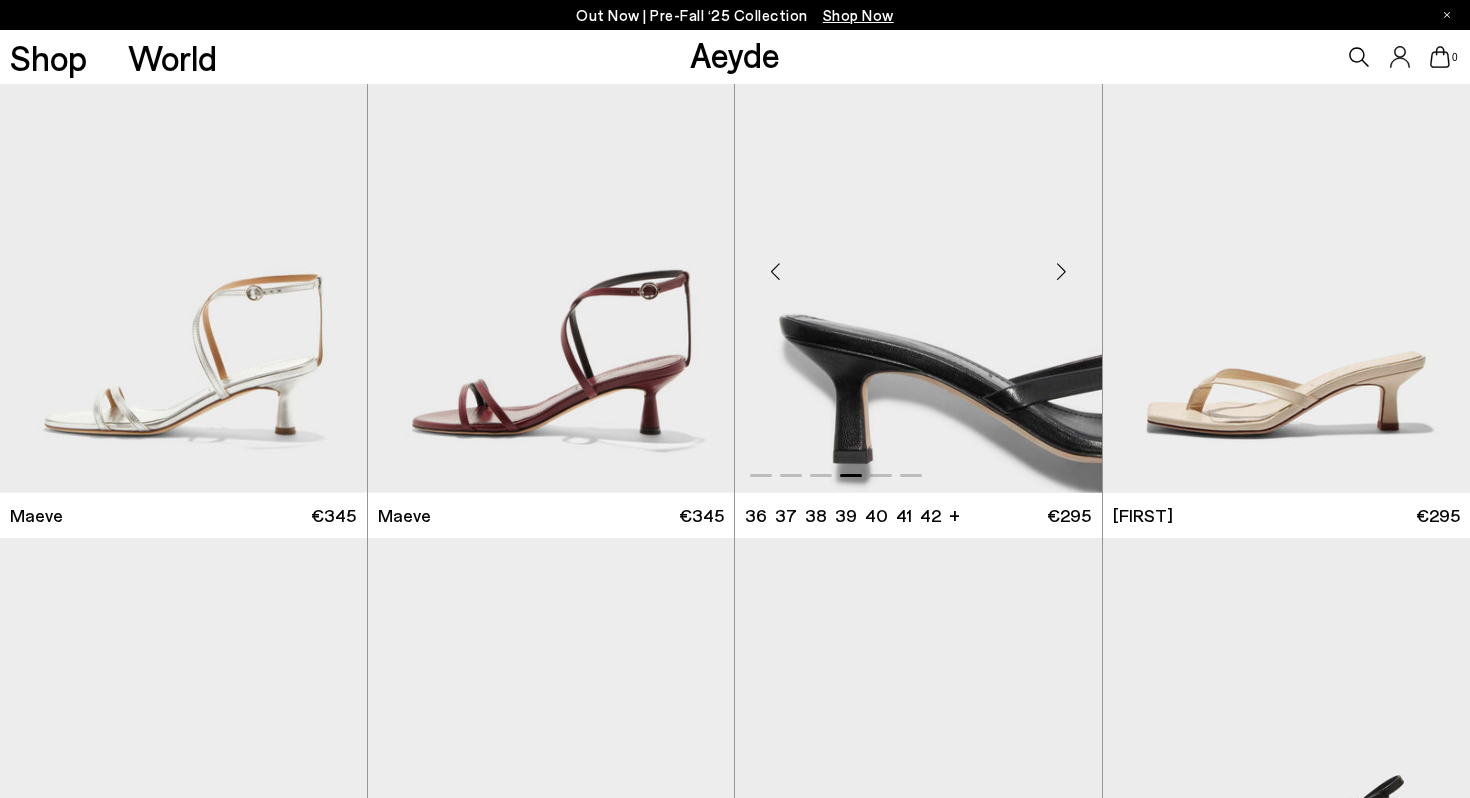 click at bounding box center (1062, 271) 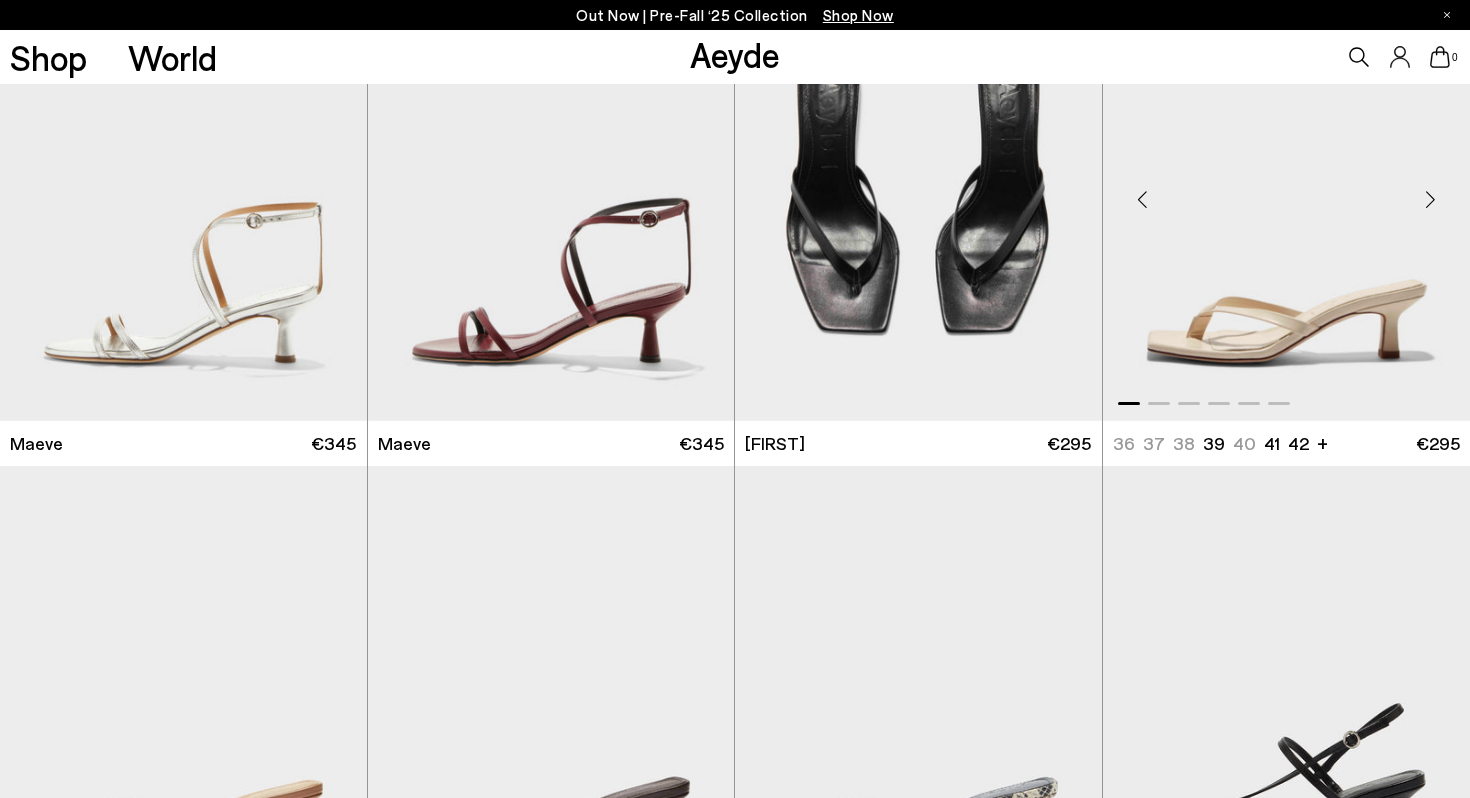 scroll, scrollTop: 1631, scrollLeft: 0, axis: vertical 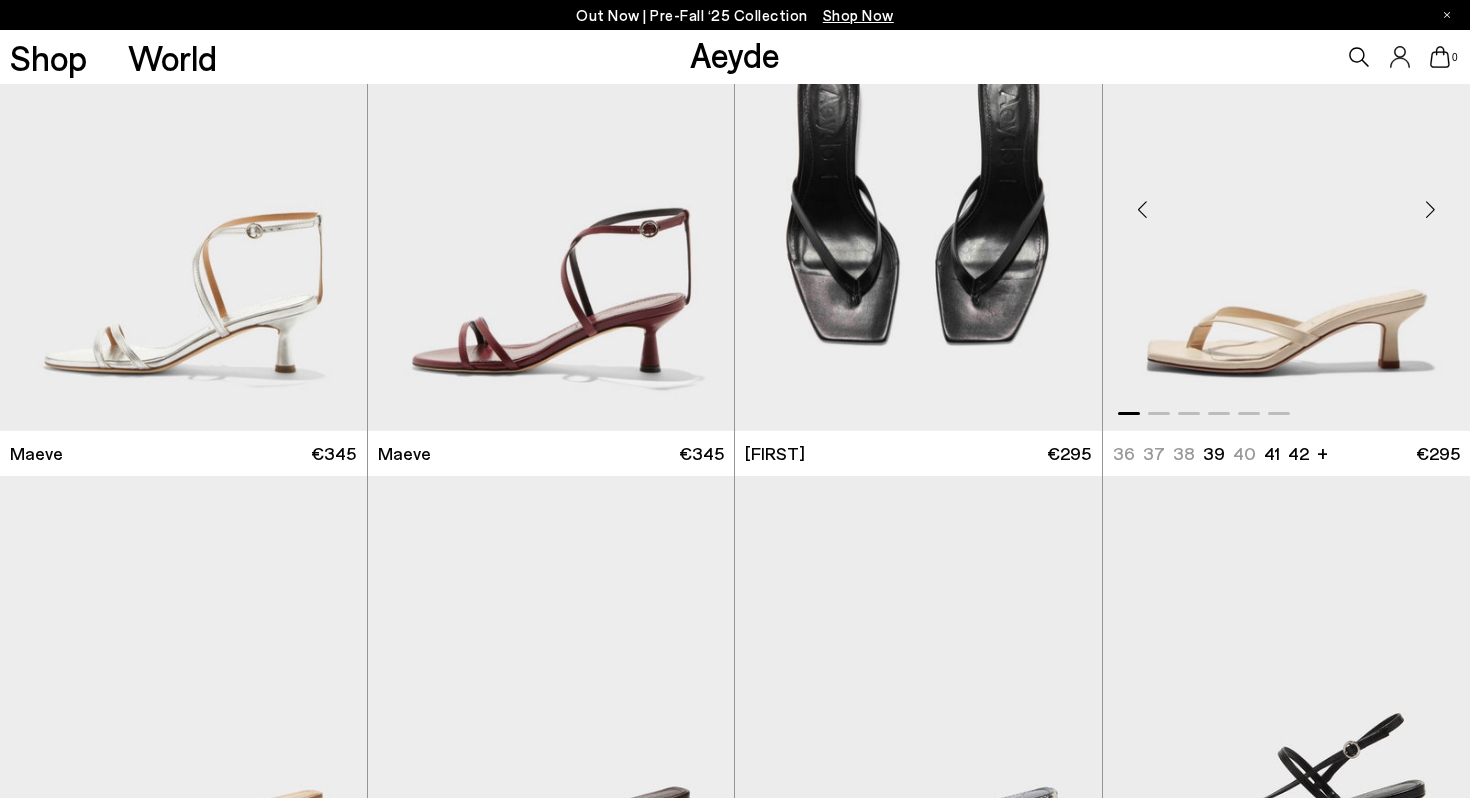 click at bounding box center (1430, 209) 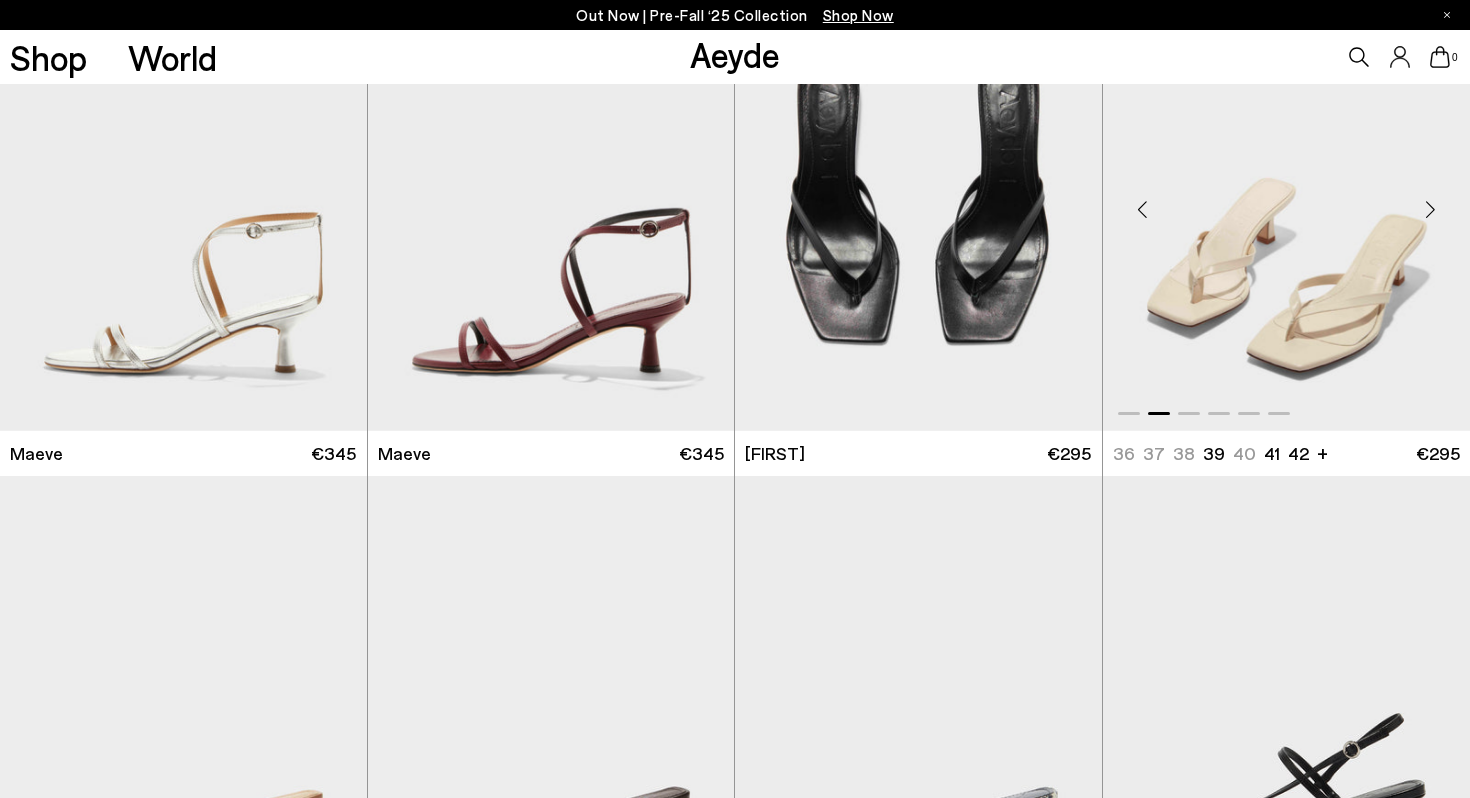 click at bounding box center [1430, 209] 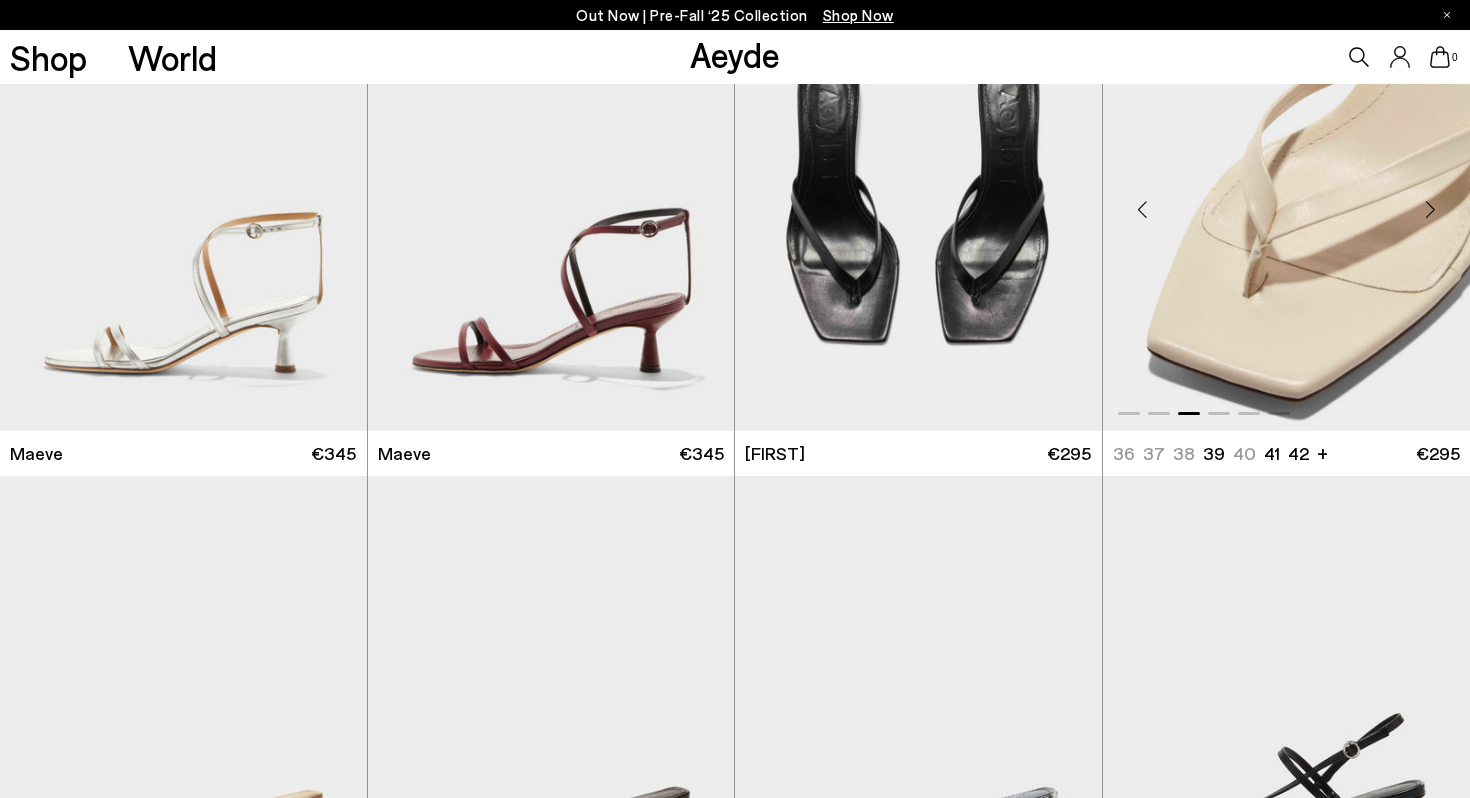 click at bounding box center [1430, 209] 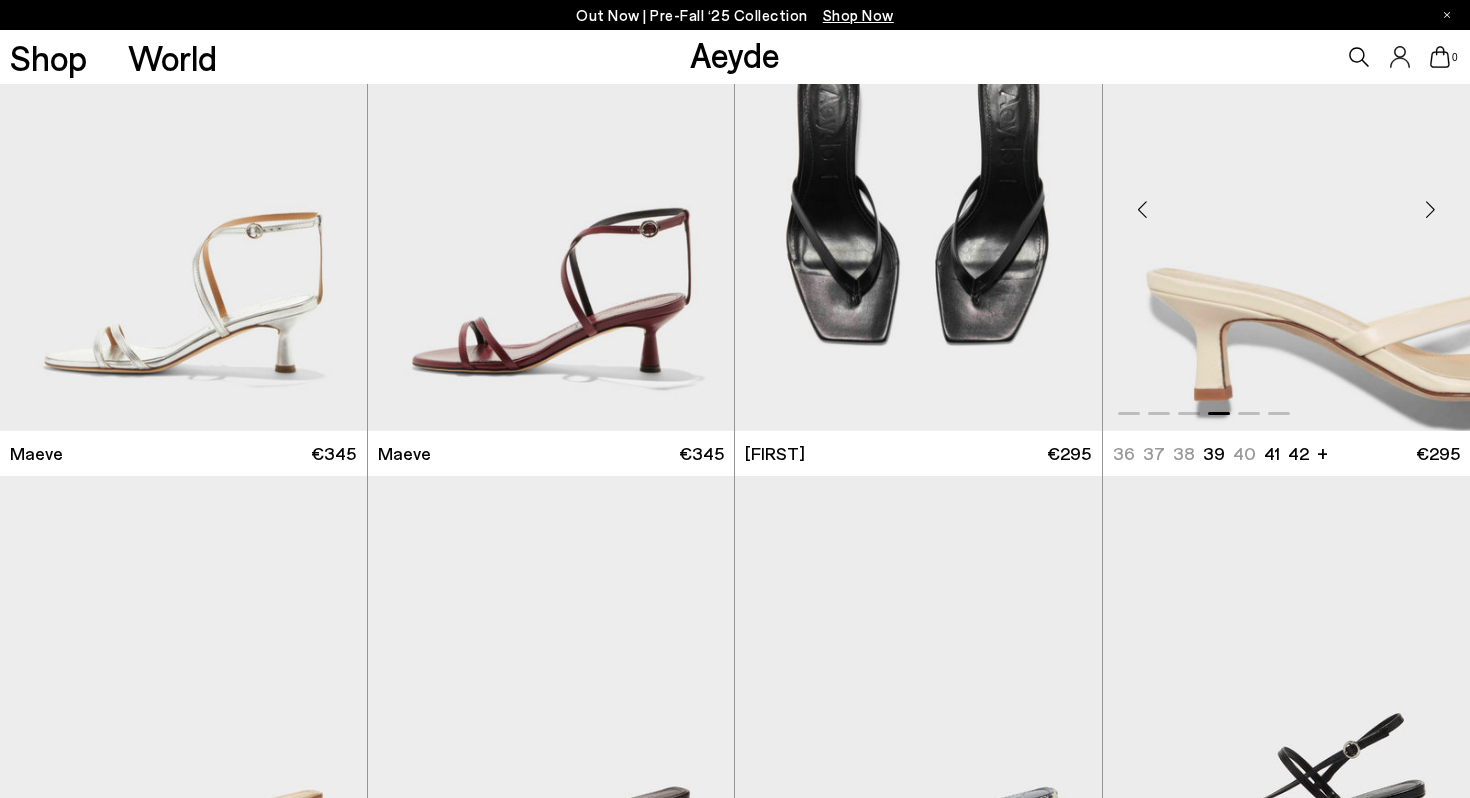 click at bounding box center (1430, 209) 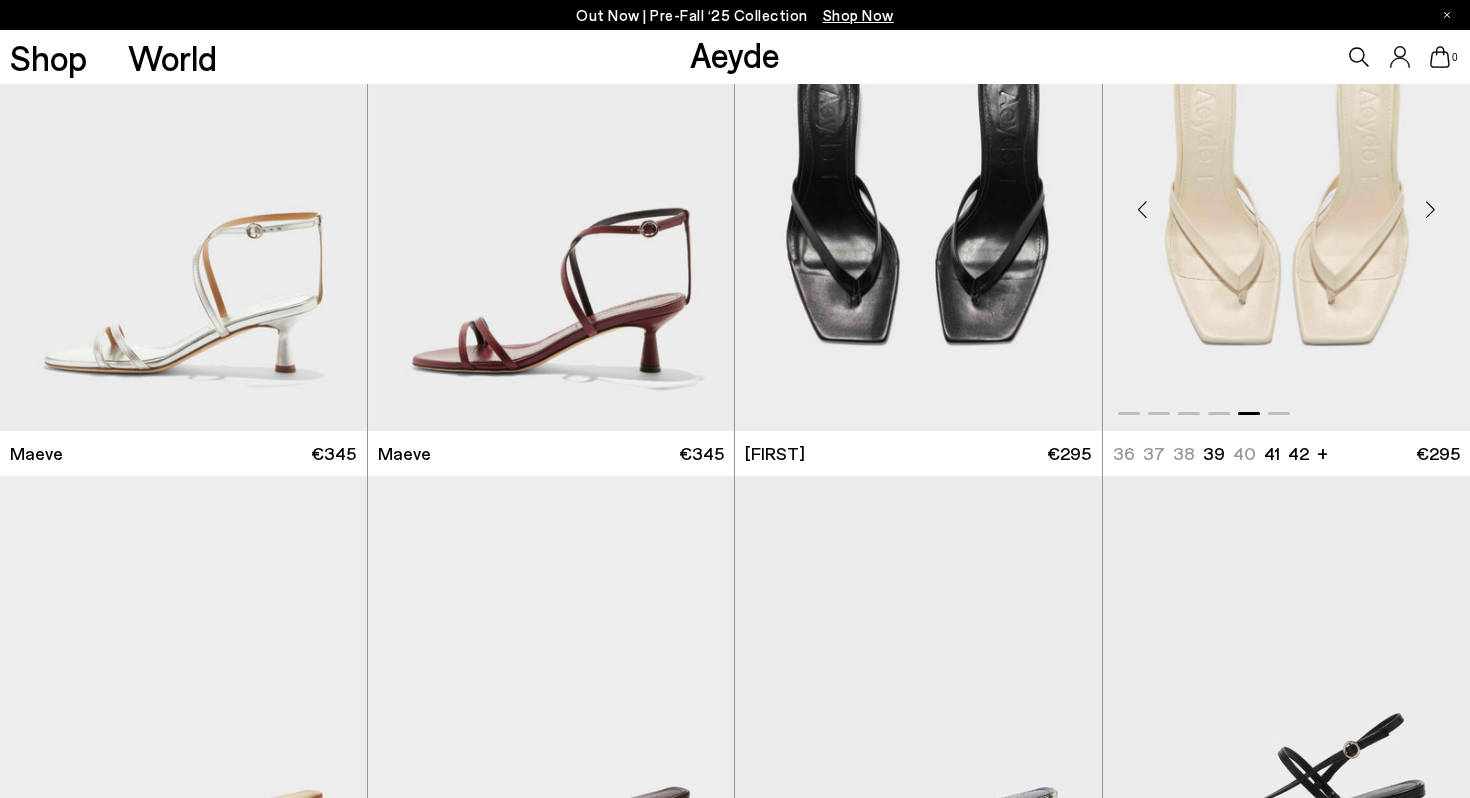 click at bounding box center (1430, 209) 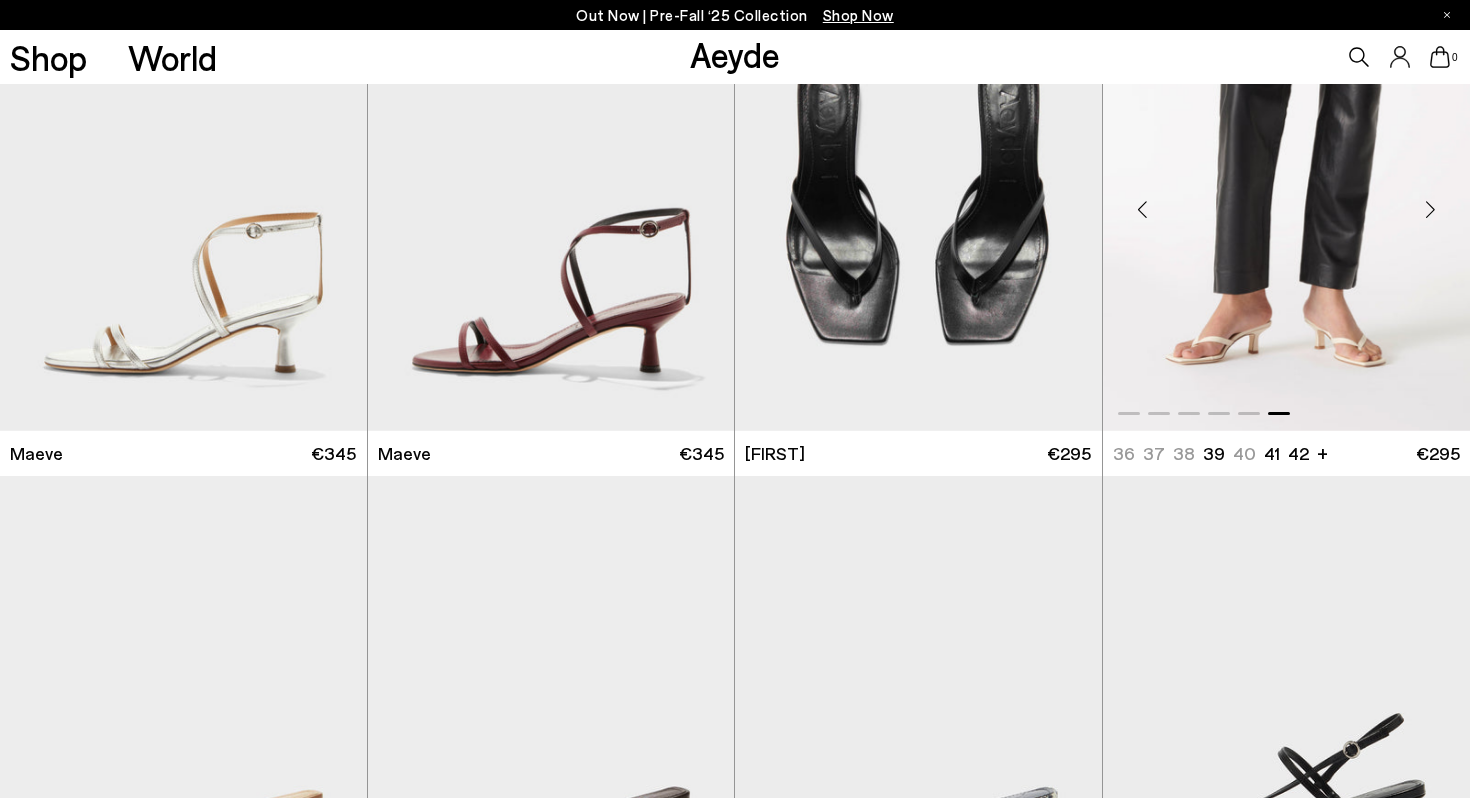 click at bounding box center (1430, 209) 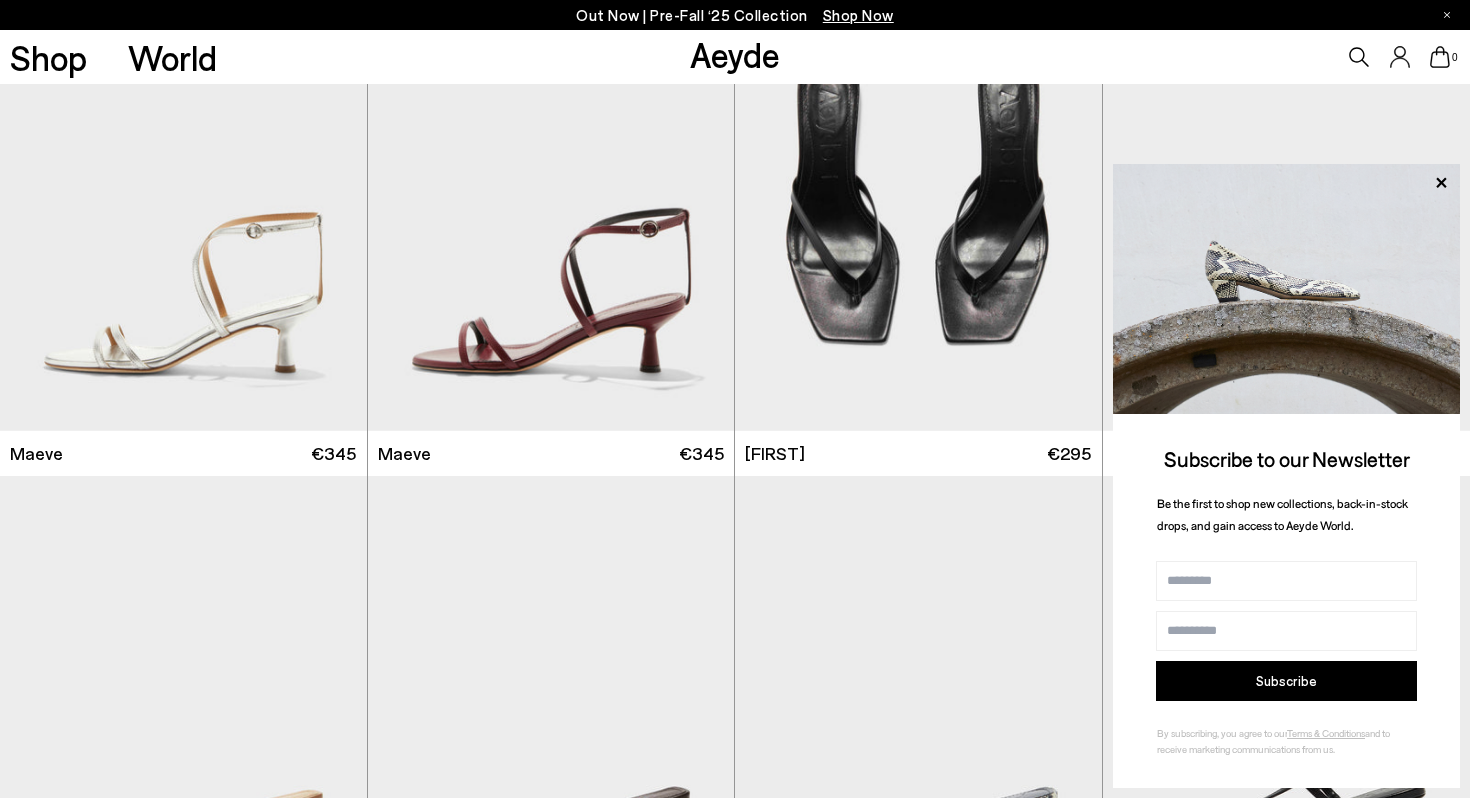 click at bounding box center (1286, 289) 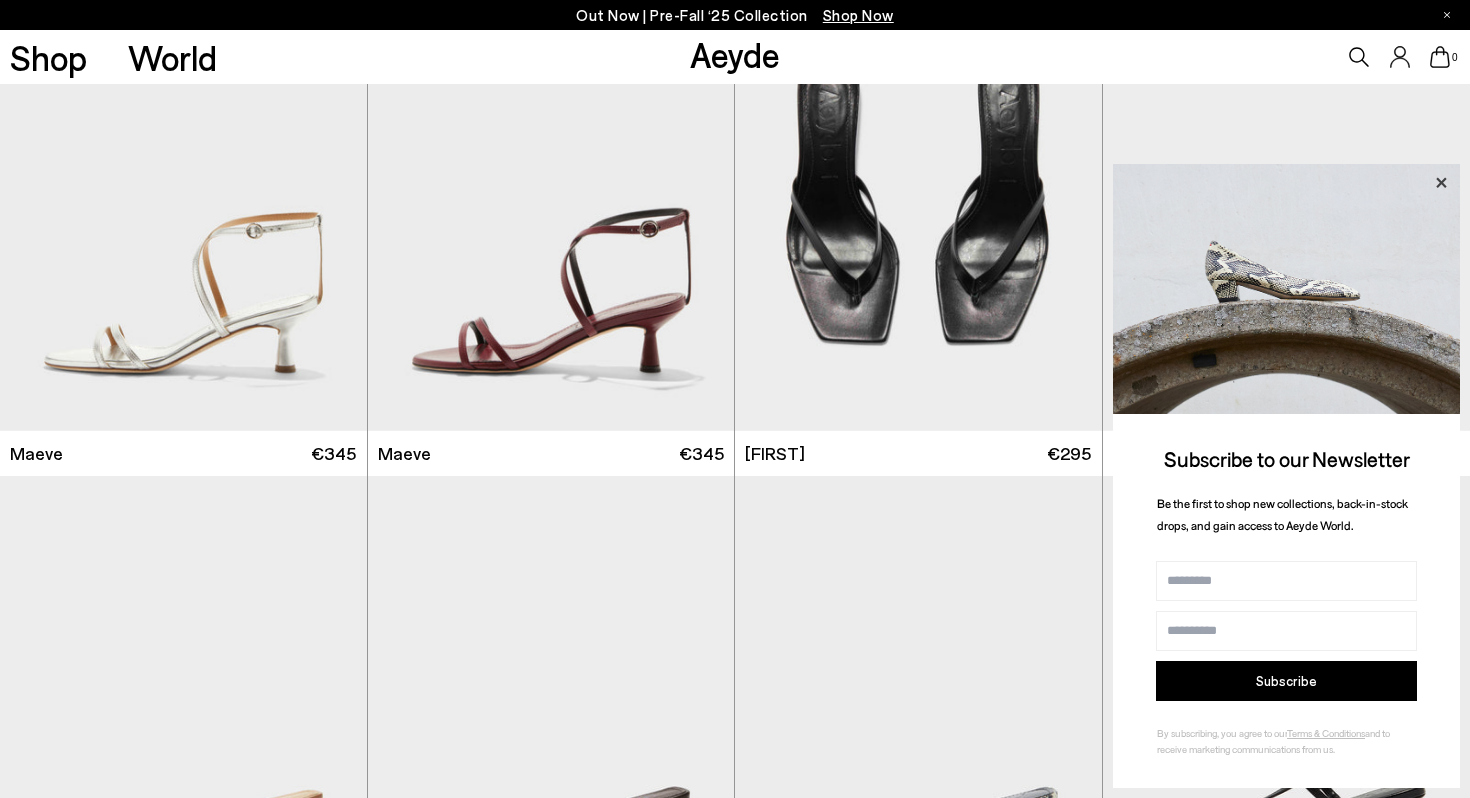 click 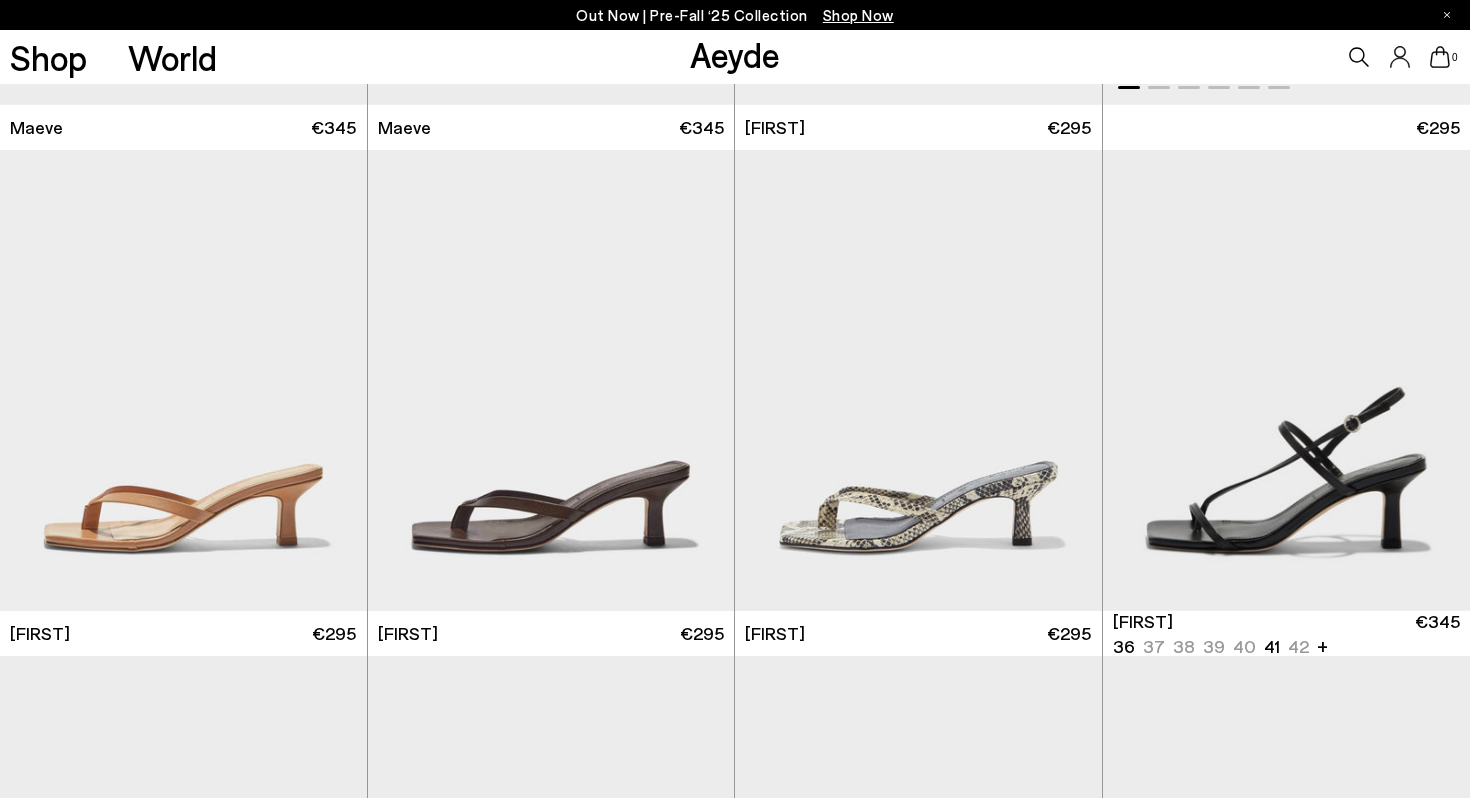 scroll, scrollTop: 2019, scrollLeft: 0, axis: vertical 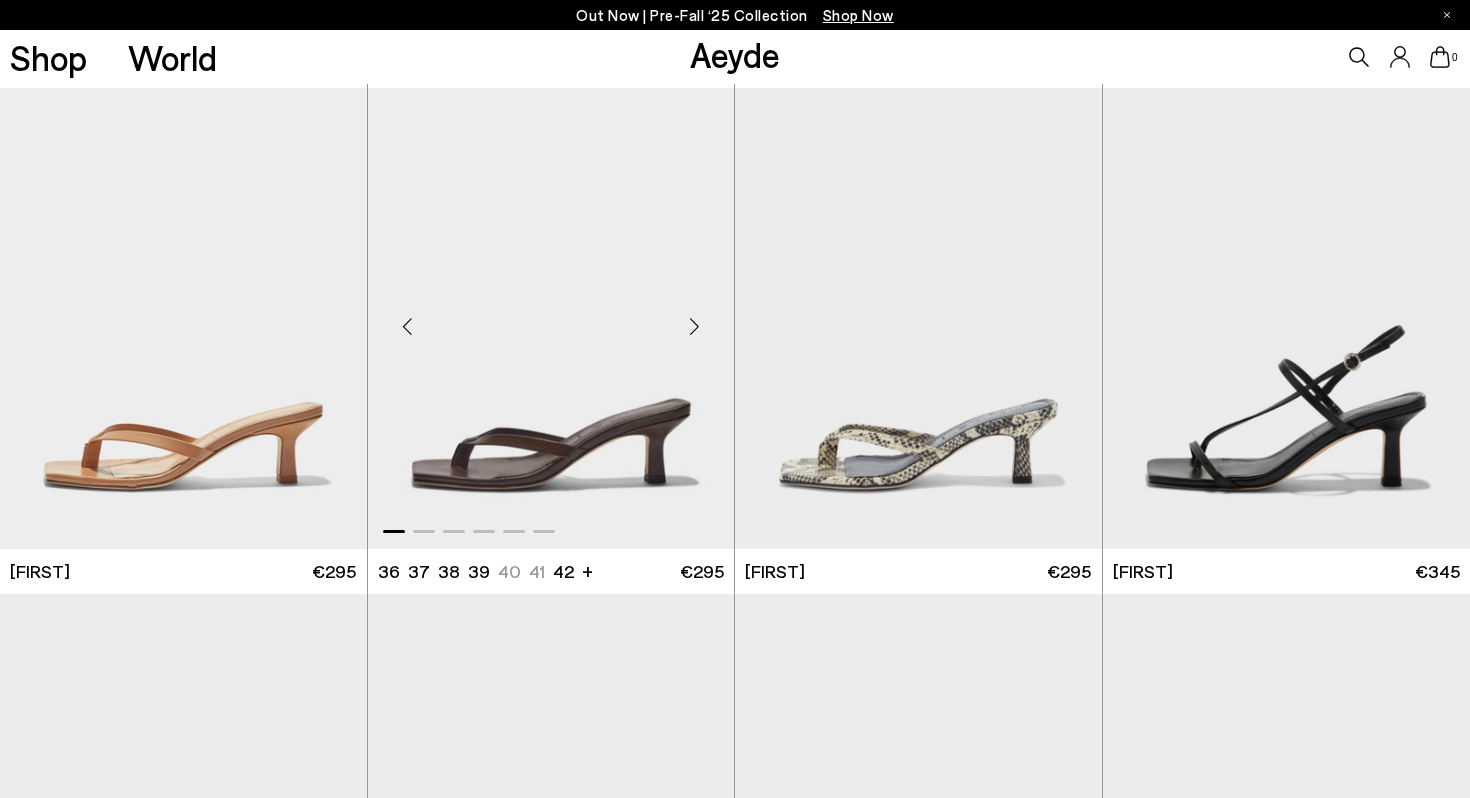 click at bounding box center [694, 327] 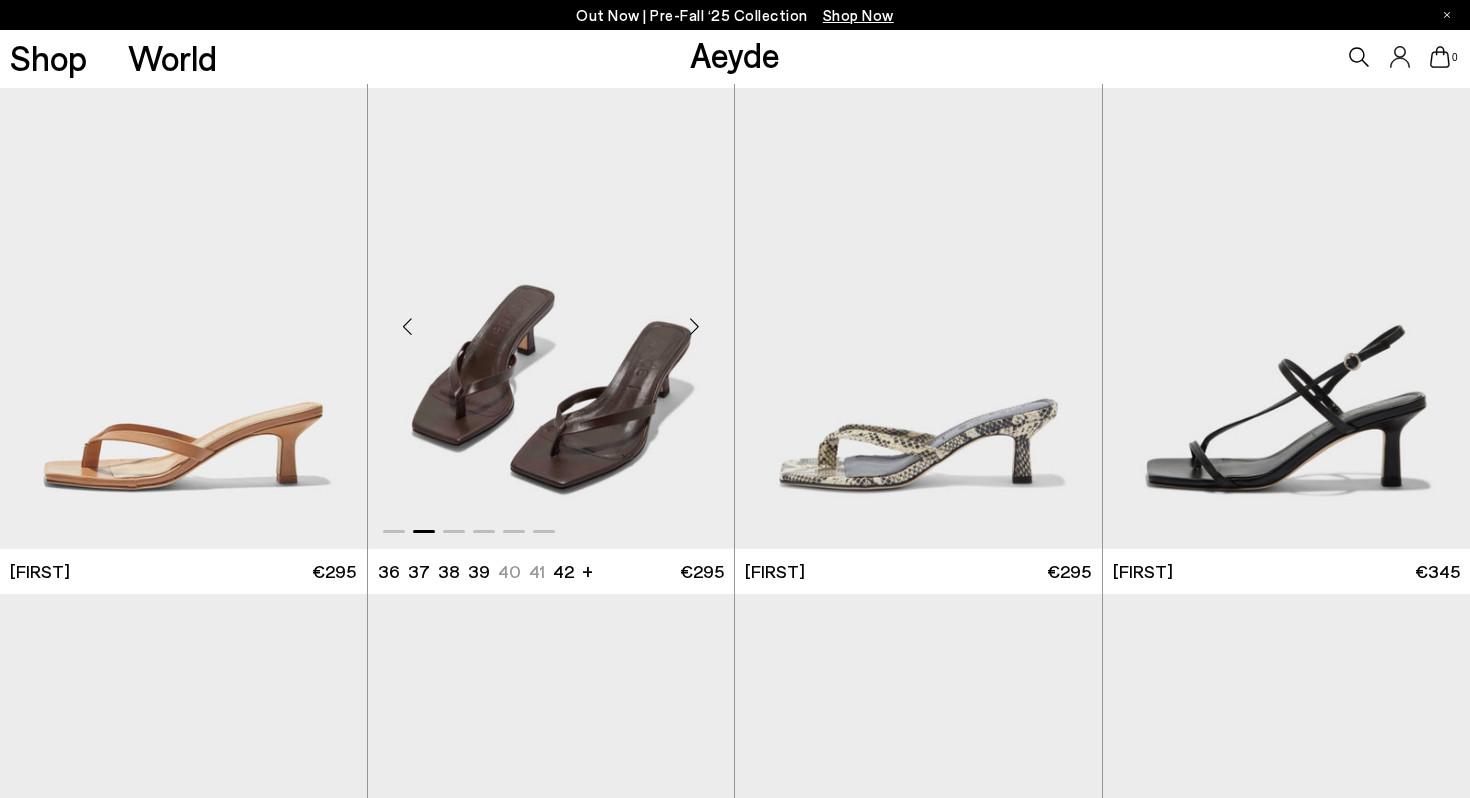 click at bounding box center [694, 327] 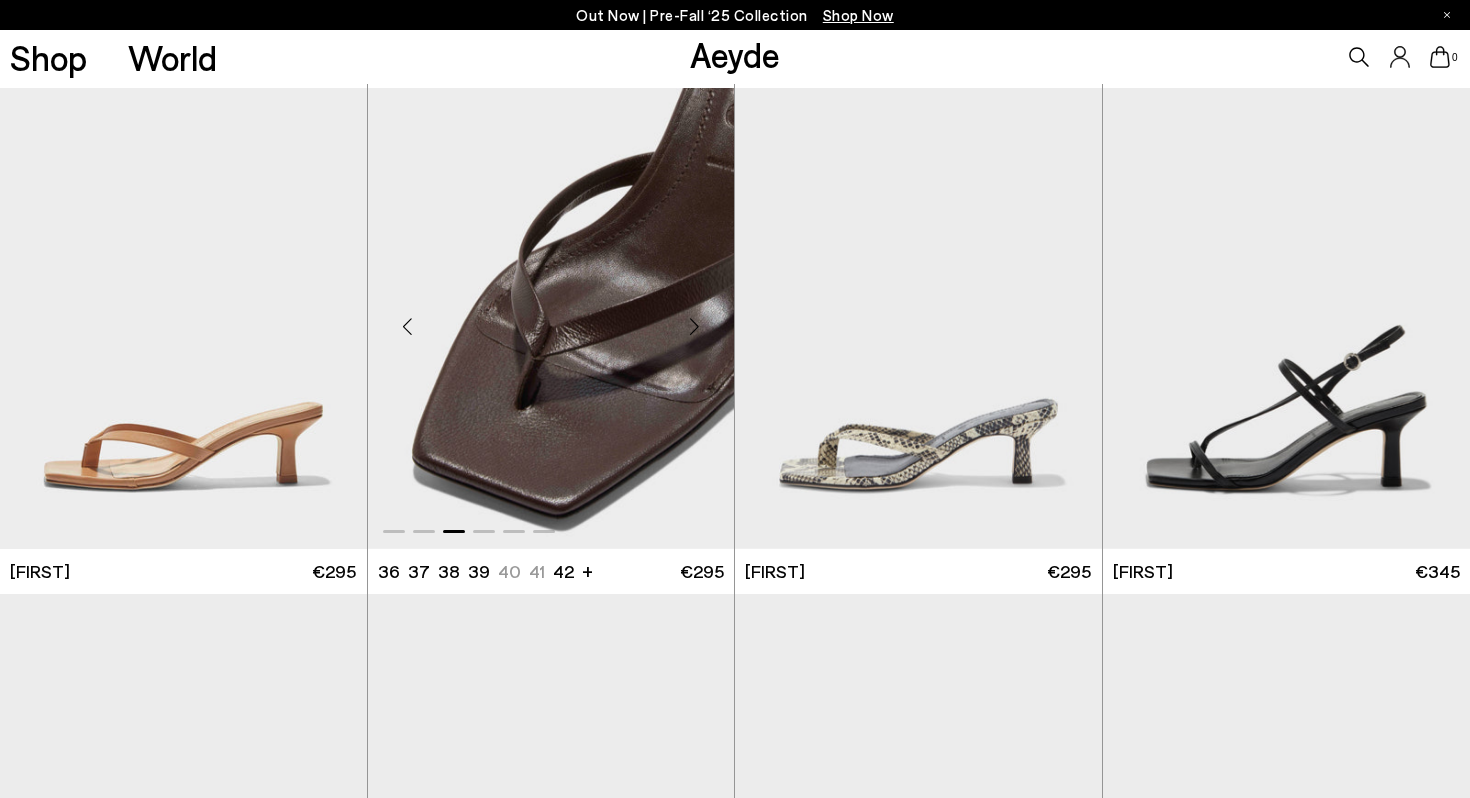 click at bounding box center [694, 327] 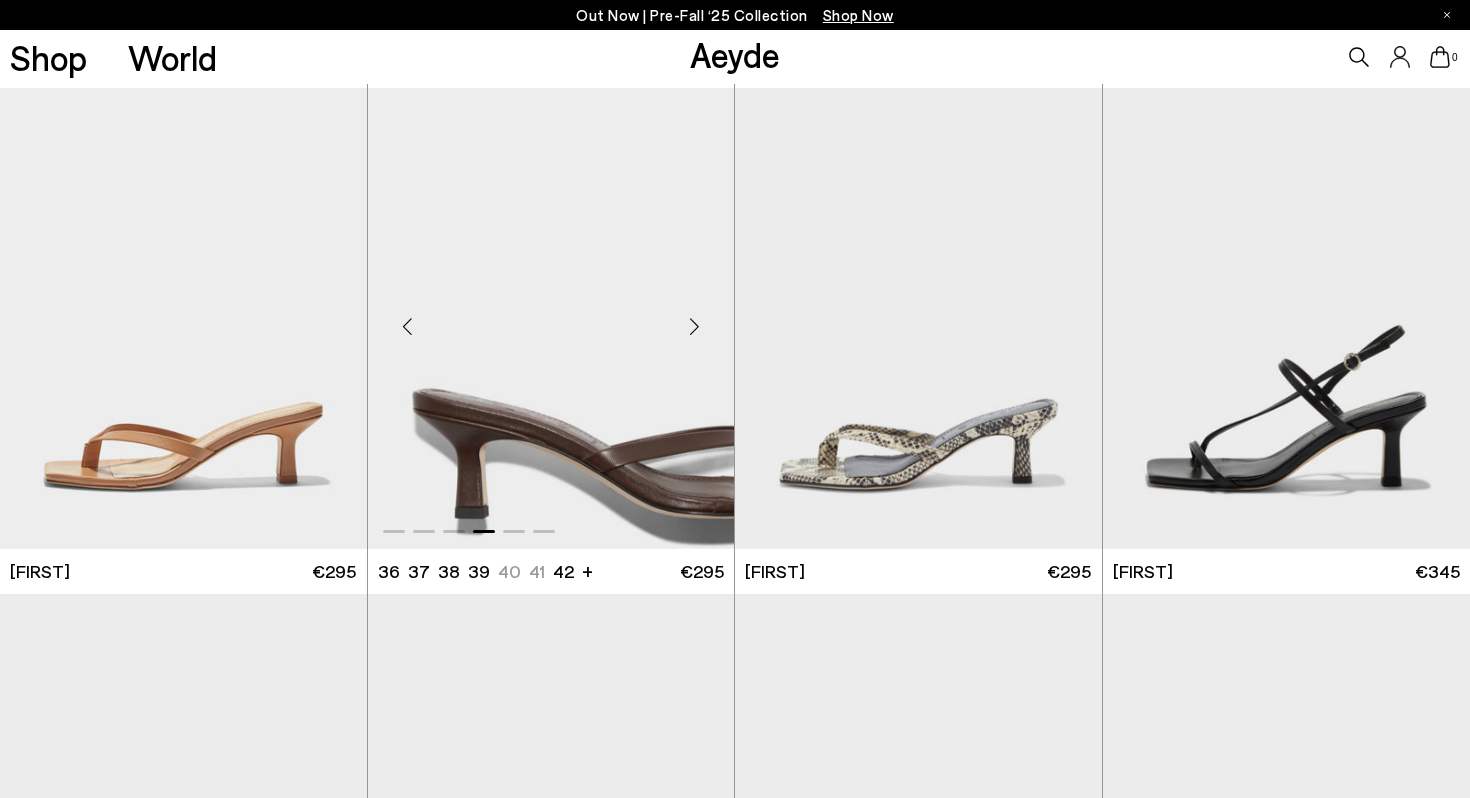 click at bounding box center (551, 318) 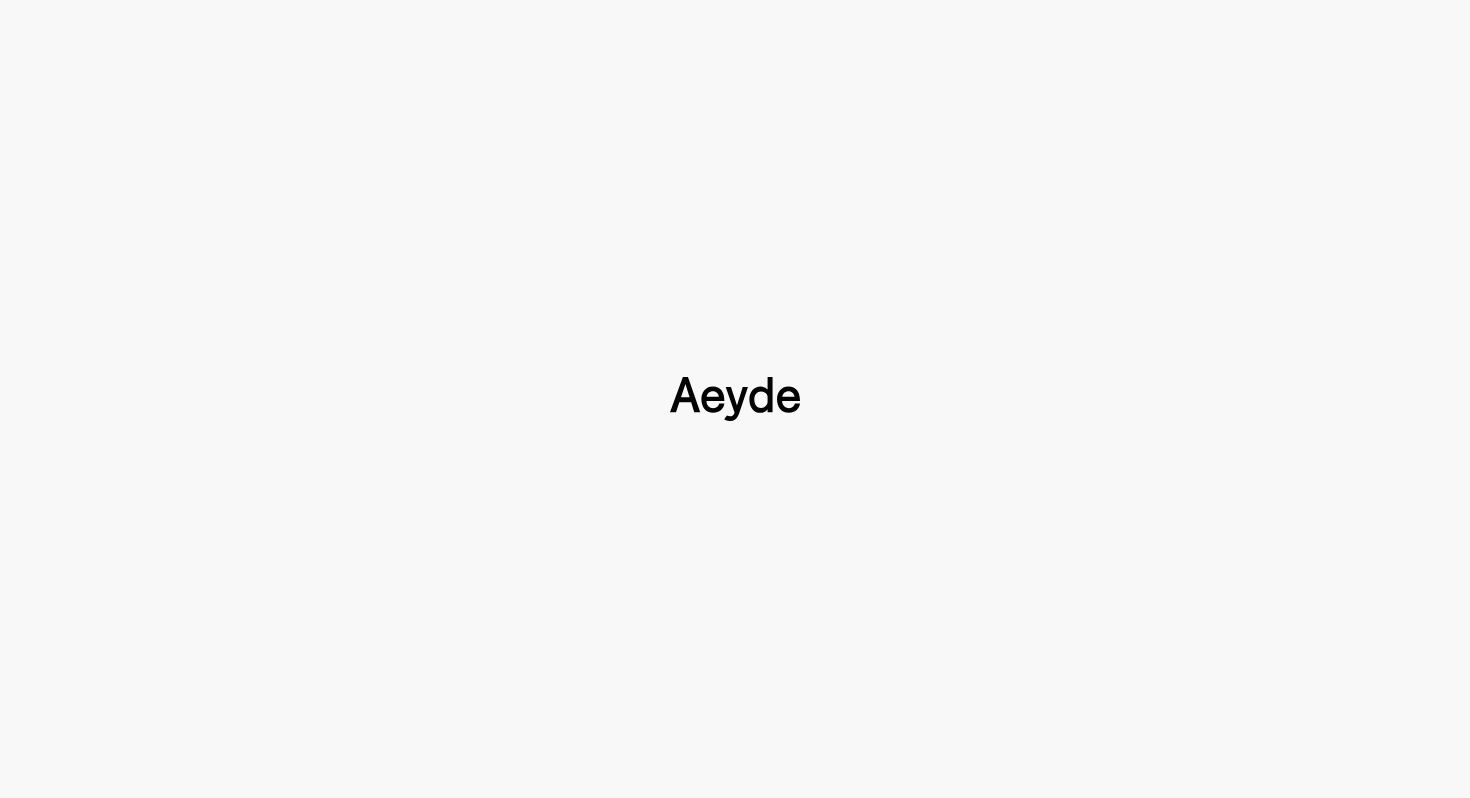 scroll, scrollTop: 0, scrollLeft: 0, axis: both 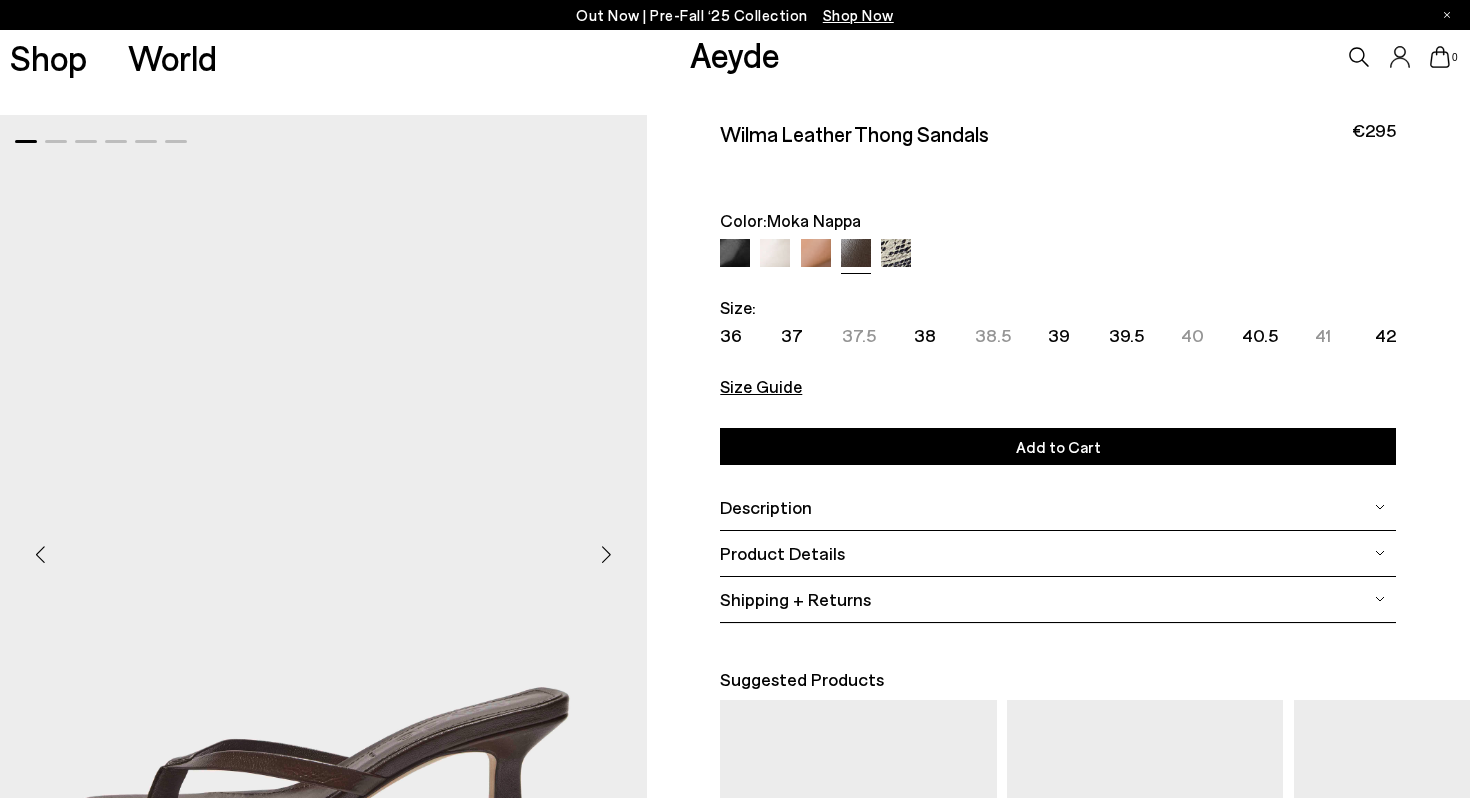 click on "38.5" at bounding box center (993, 335) 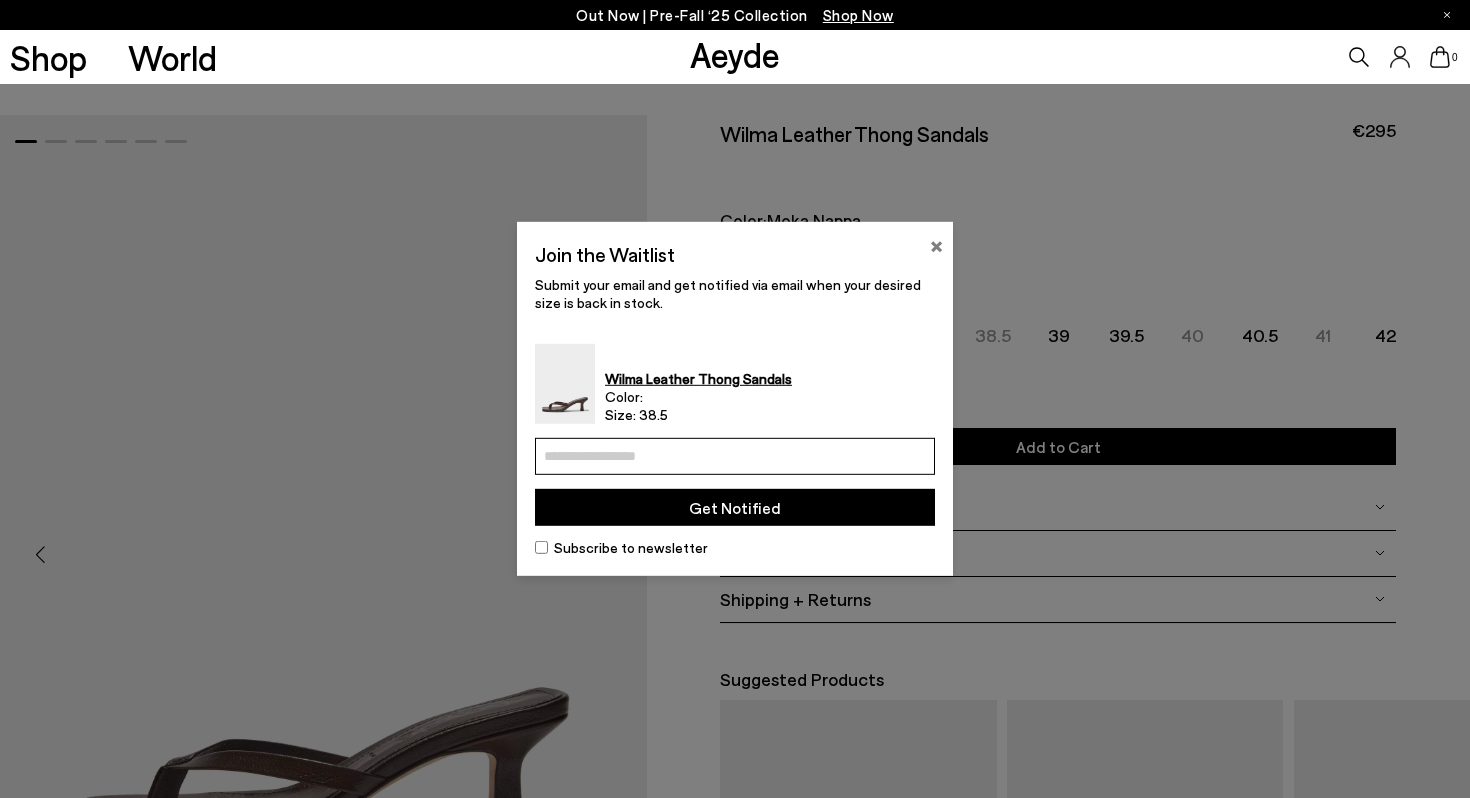 click on "×" at bounding box center [936, 244] 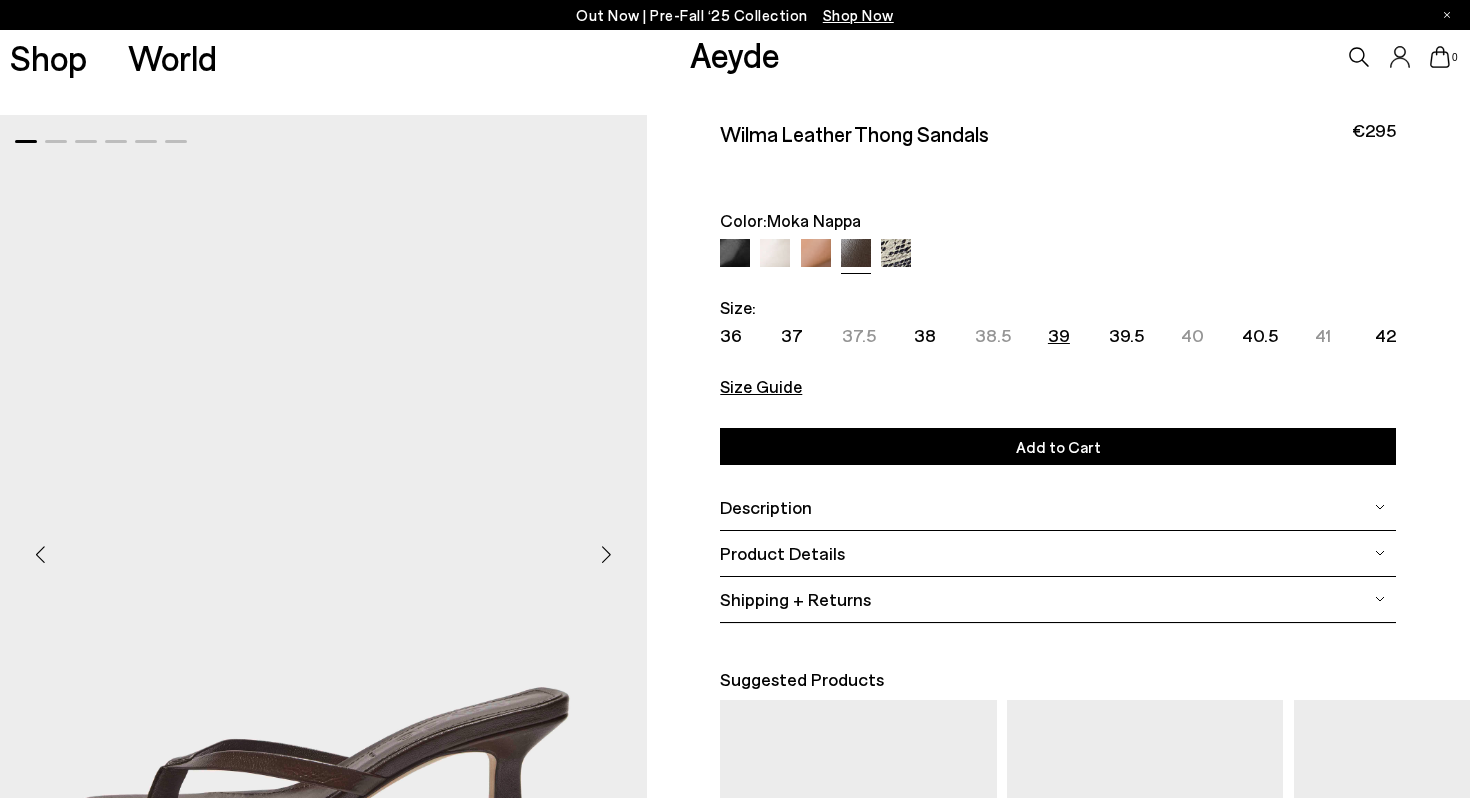 click on "39" at bounding box center (1059, 335) 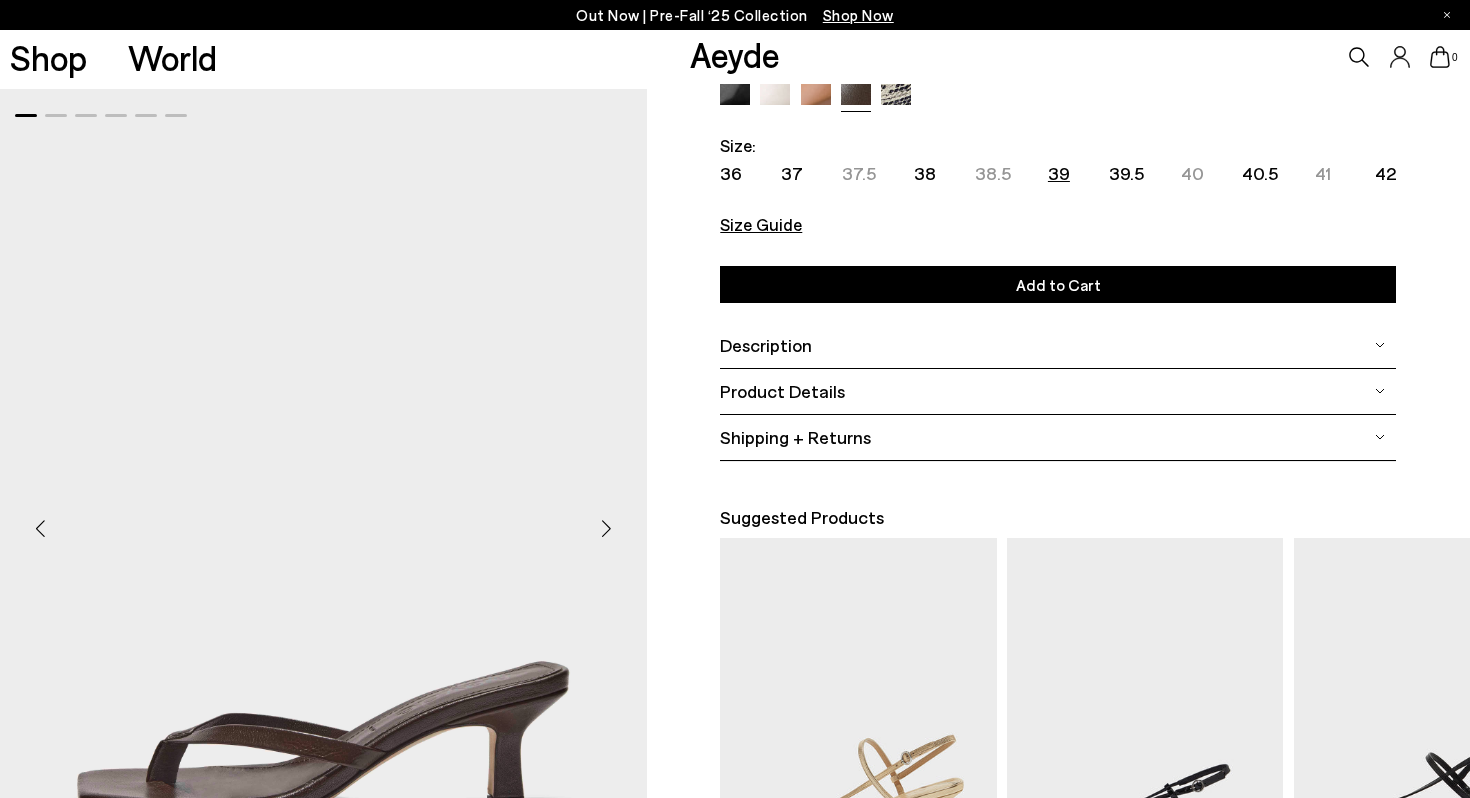 click on "Description" at bounding box center (766, 345) 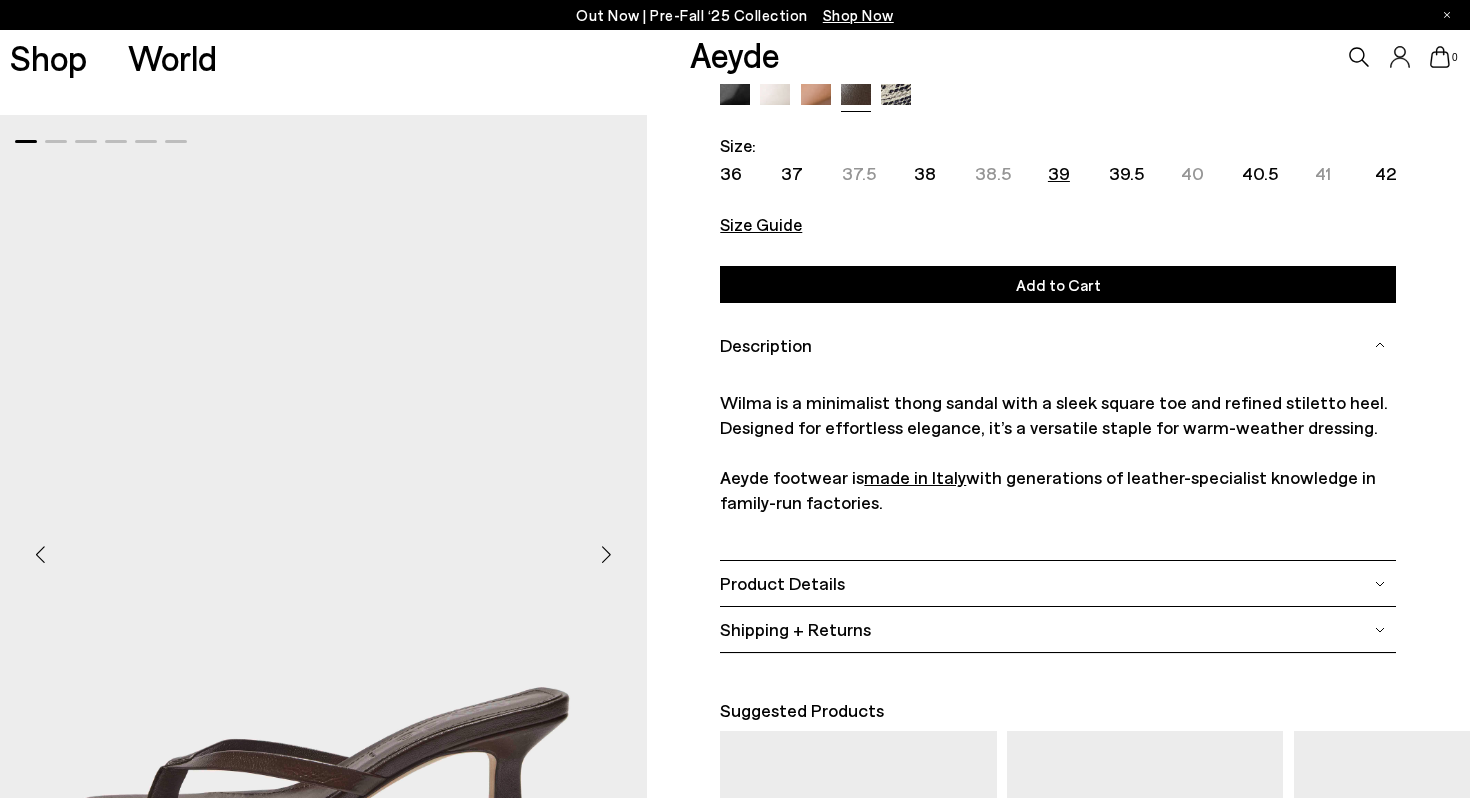 click on "Description" at bounding box center (1058, 345) 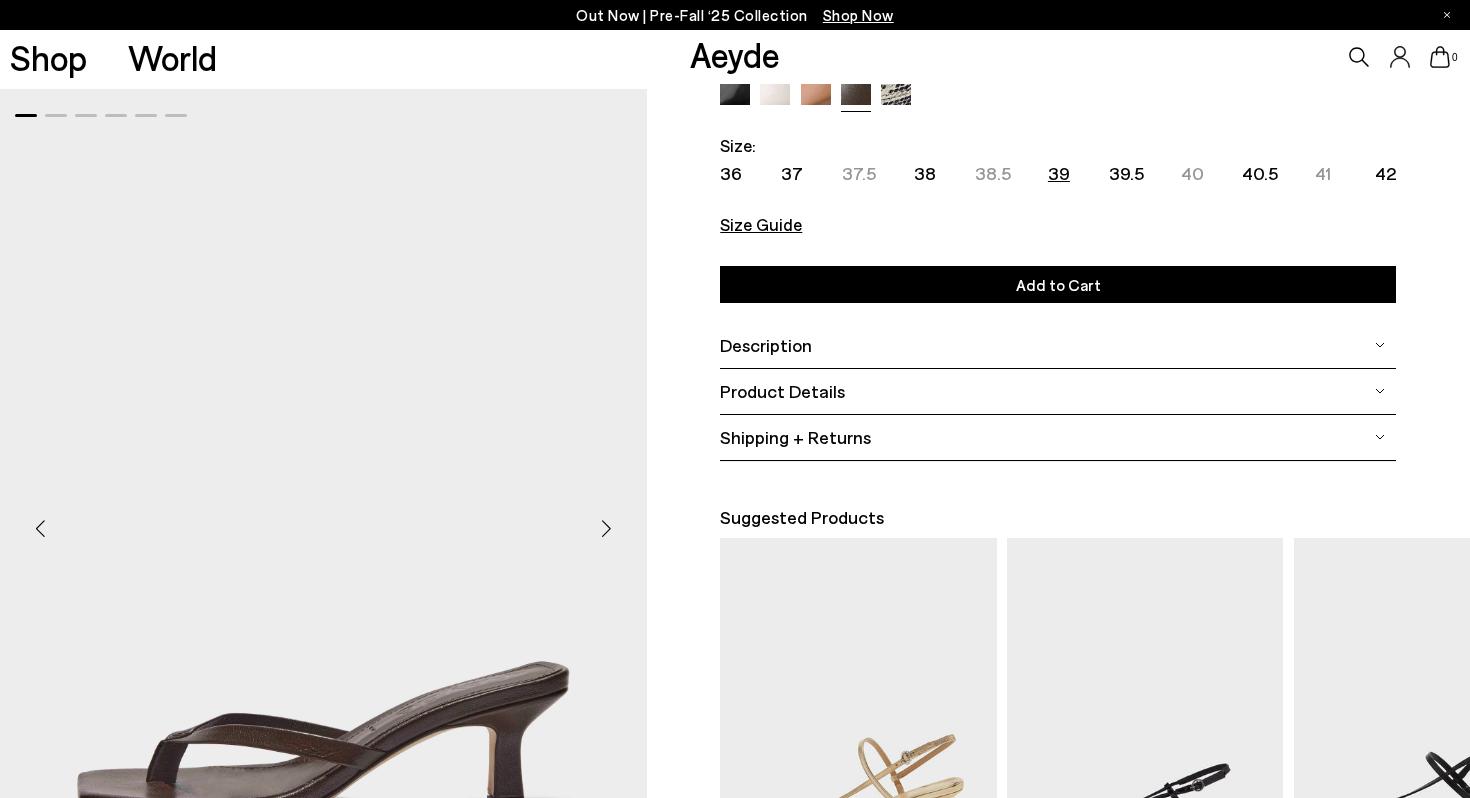 click on "Product Details" at bounding box center (1058, 391) 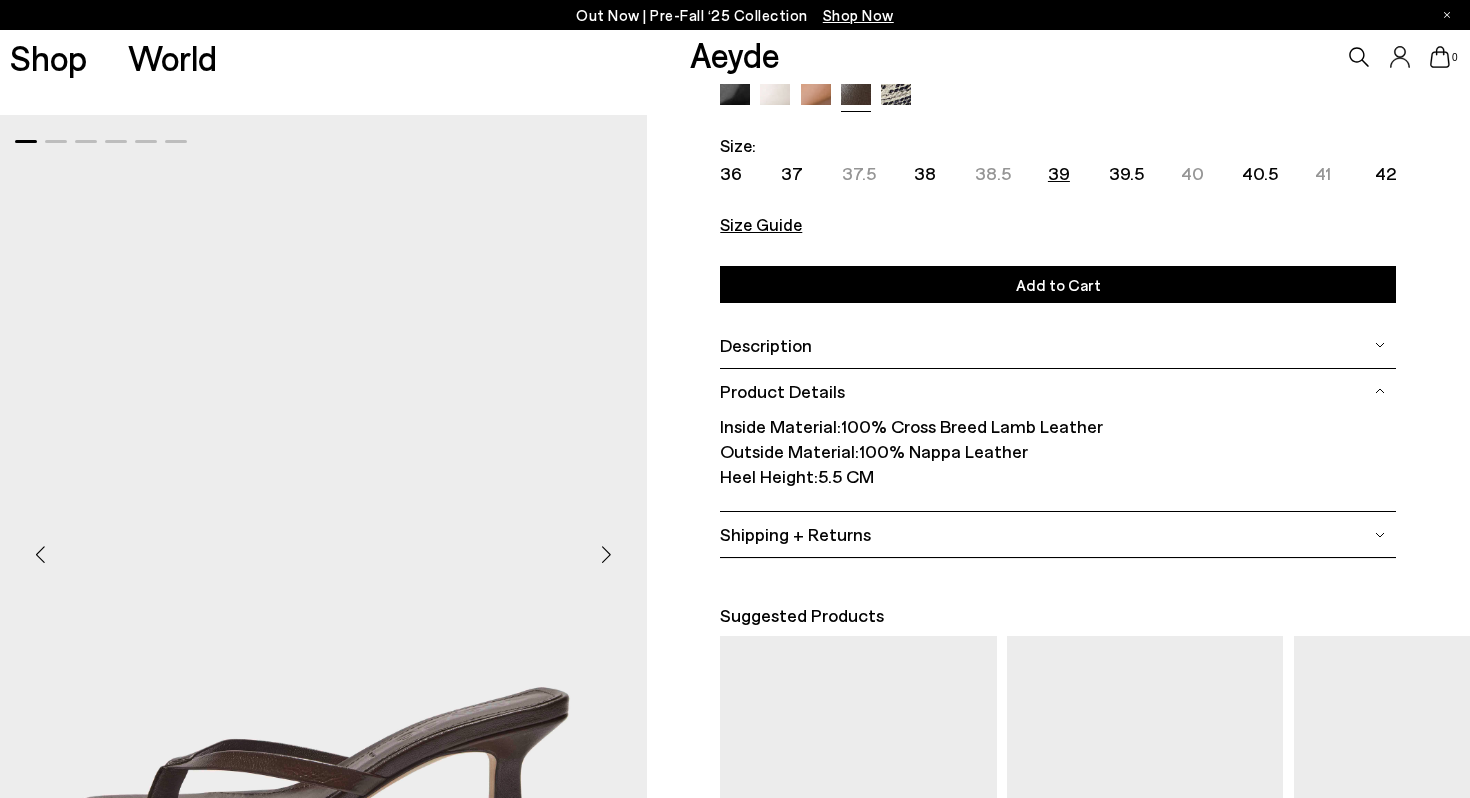 click on "Product Details" at bounding box center (1058, 391) 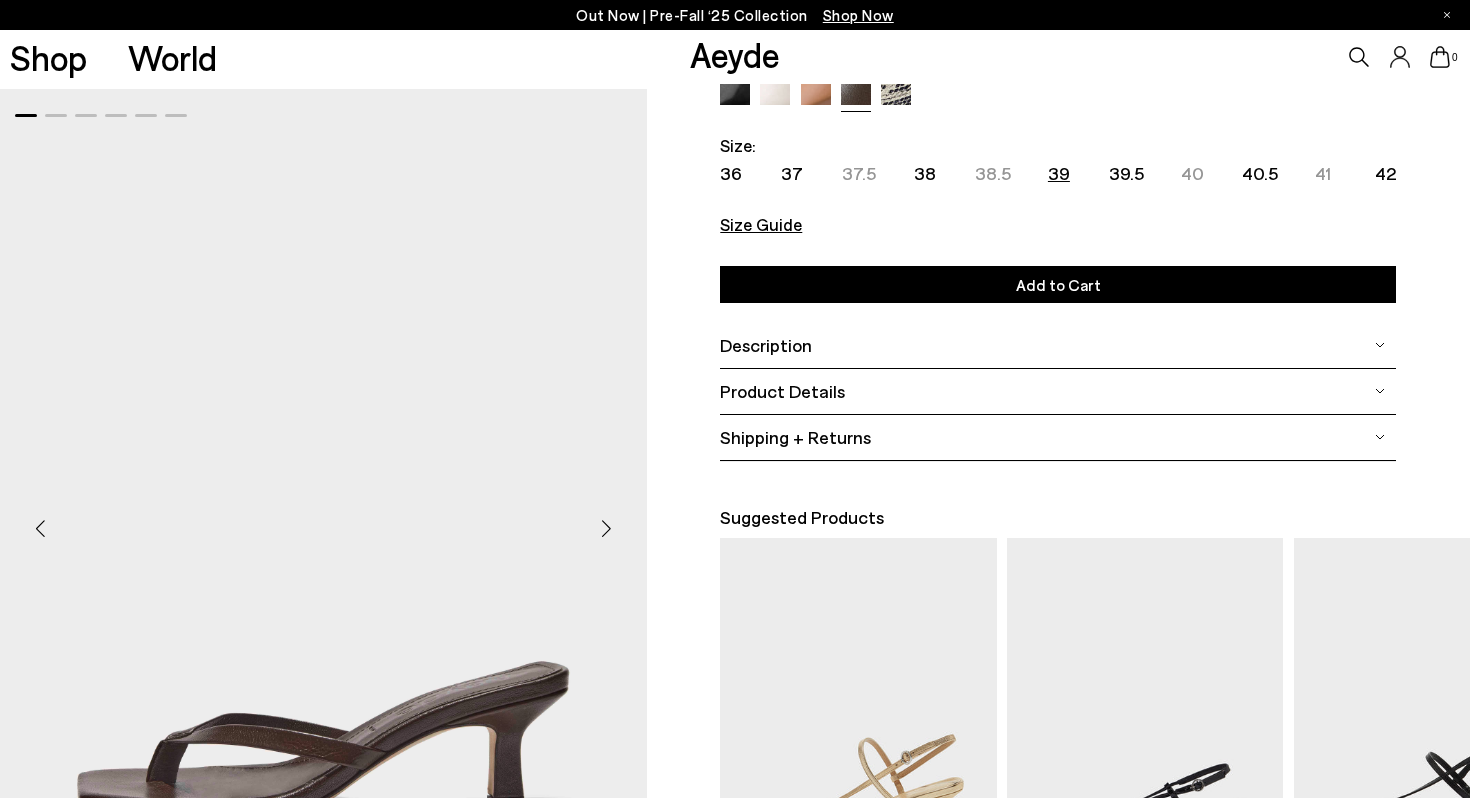 click on "Shipping + Returns" at bounding box center (795, 437) 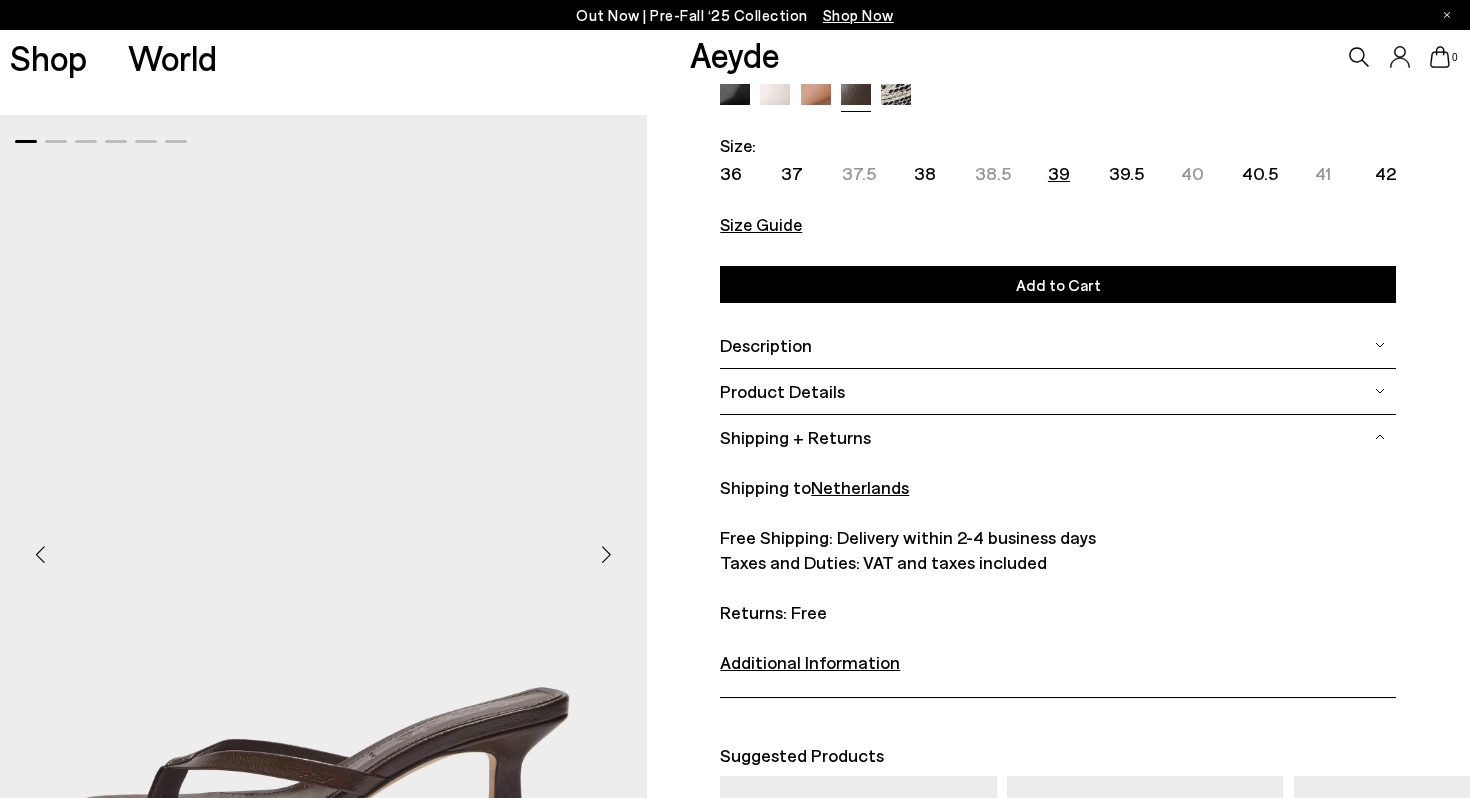 click on "Shipping + Returns" at bounding box center [795, 437] 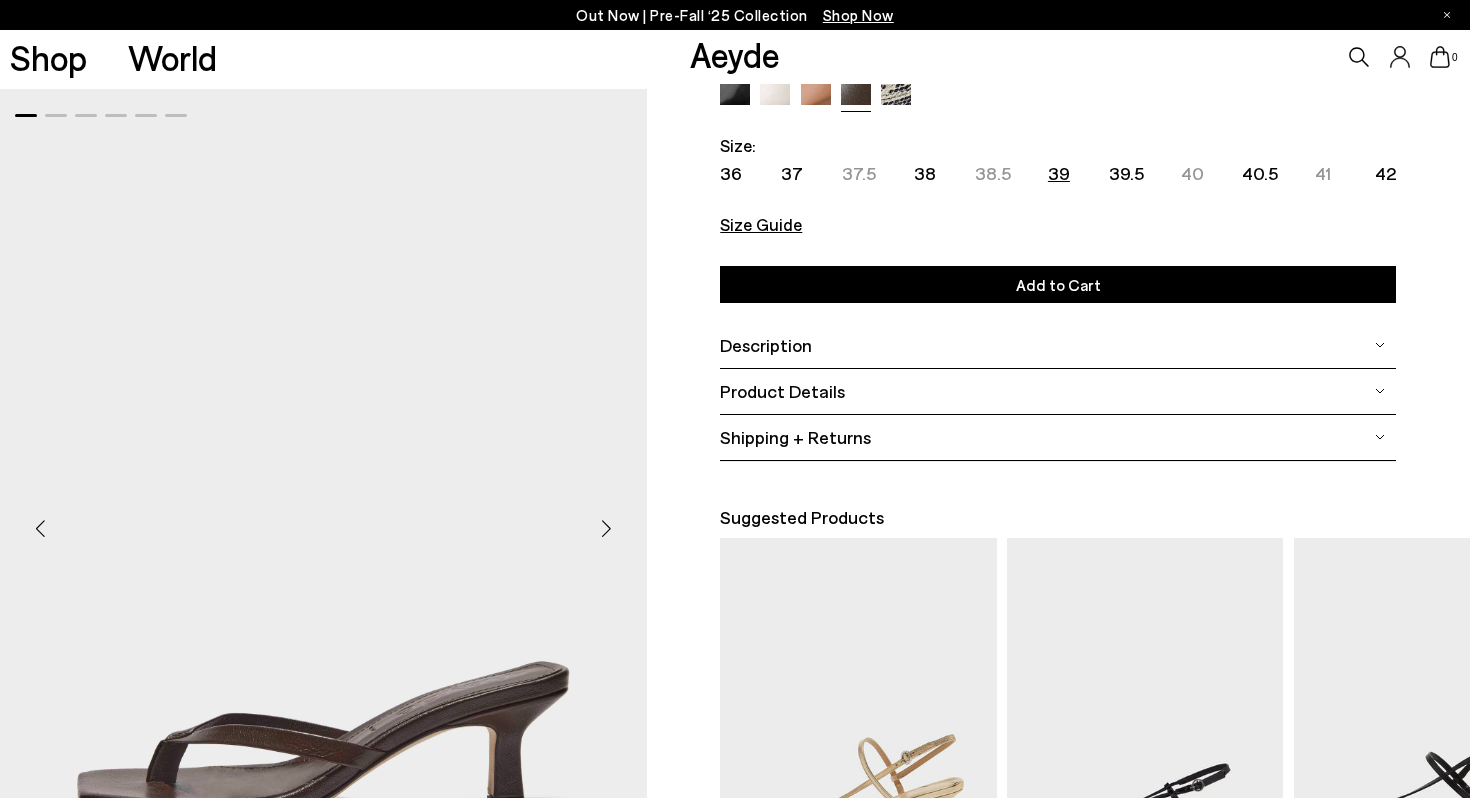click on "Shipping + Returns" at bounding box center [795, 437] 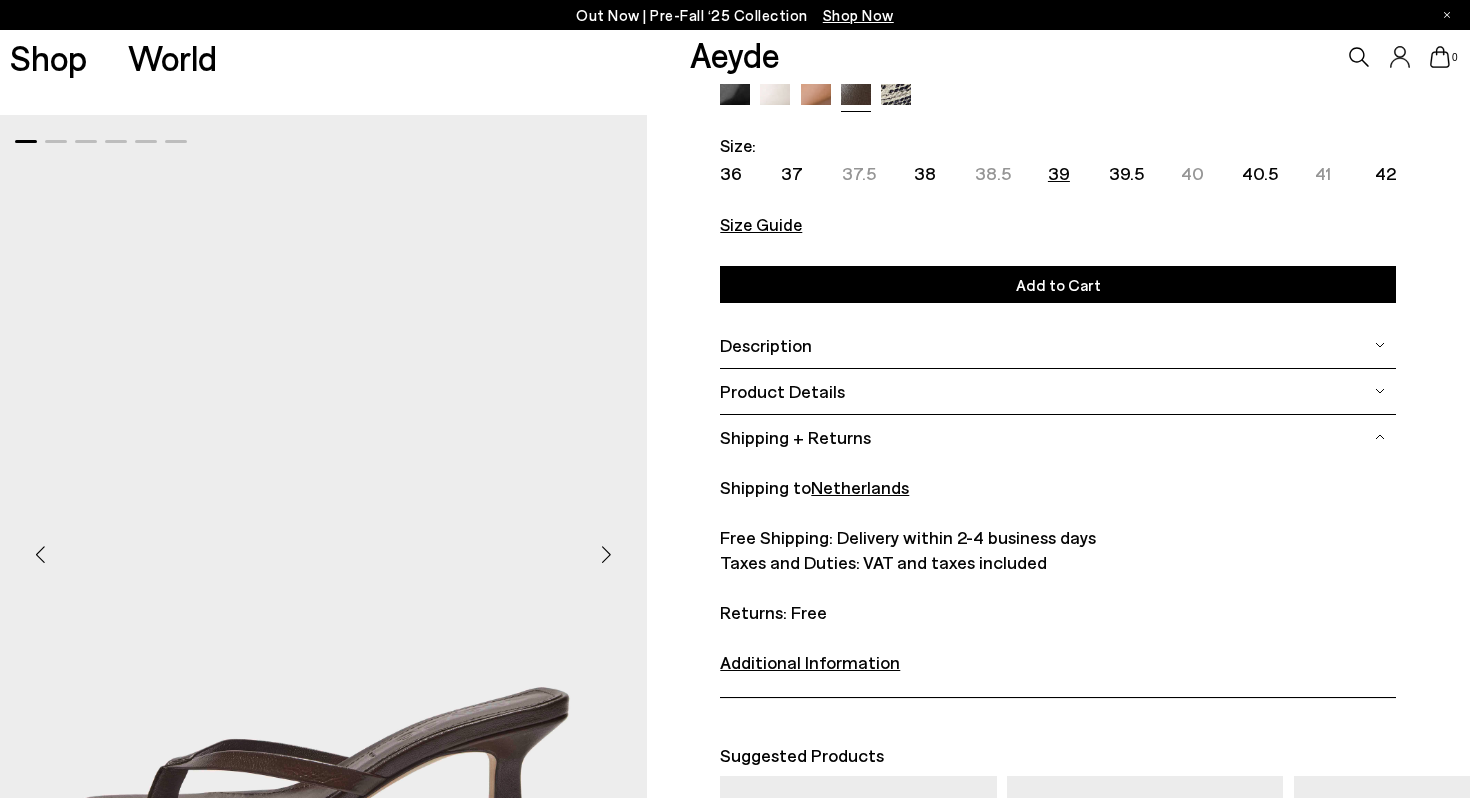 click on "Shipping + Returns" at bounding box center (795, 437) 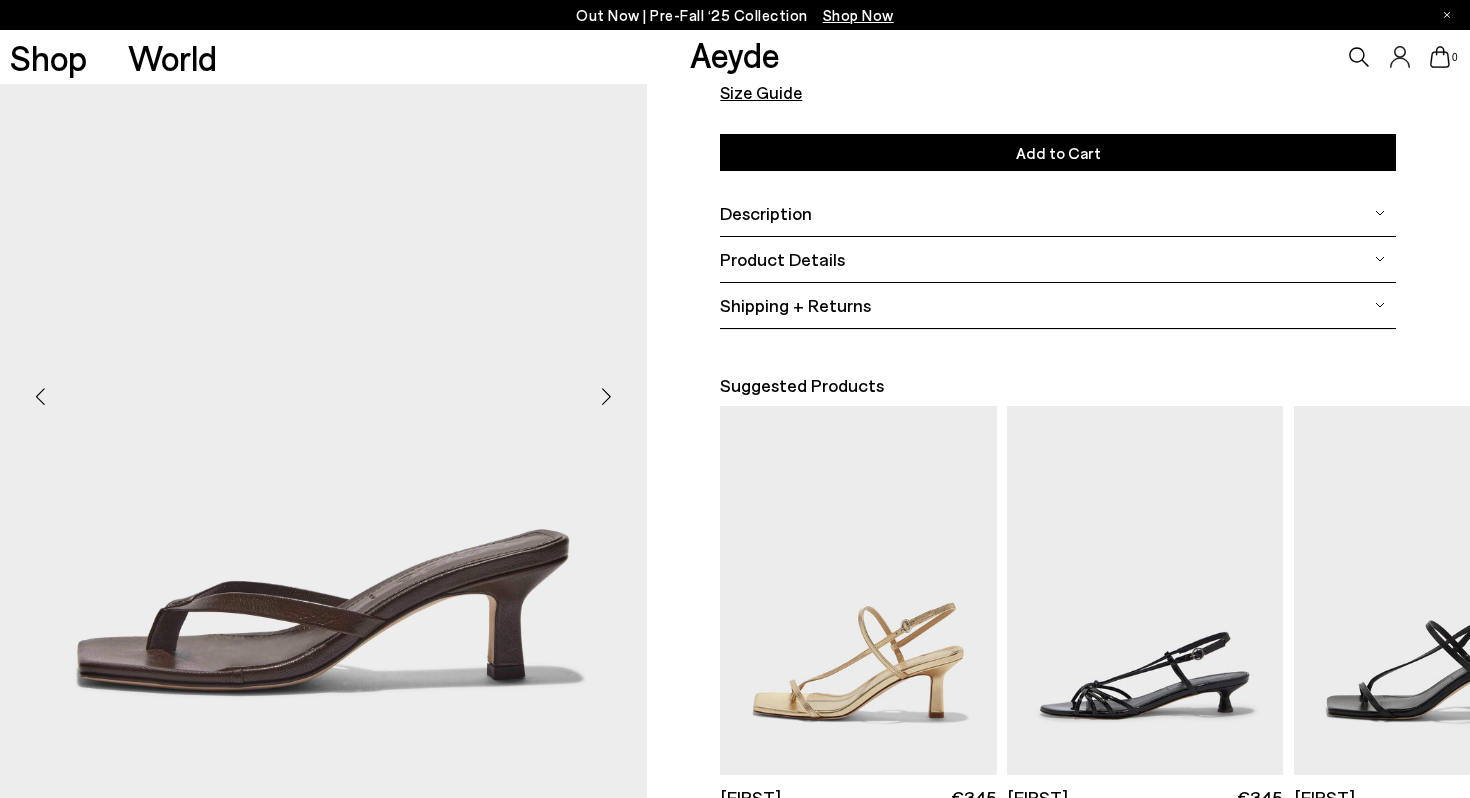 scroll, scrollTop: 321, scrollLeft: 0, axis: vertical 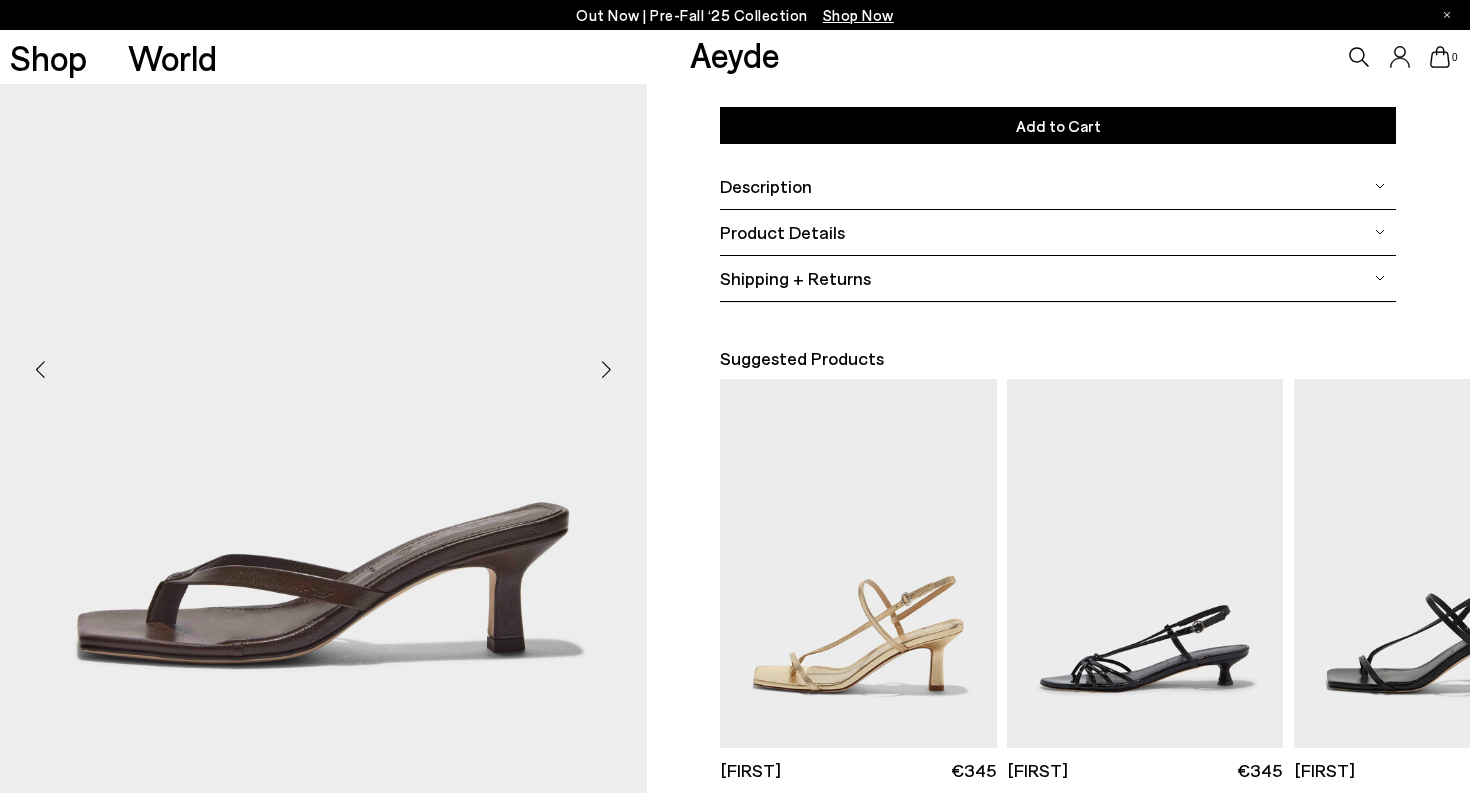 click at bounding box center [607, 369] 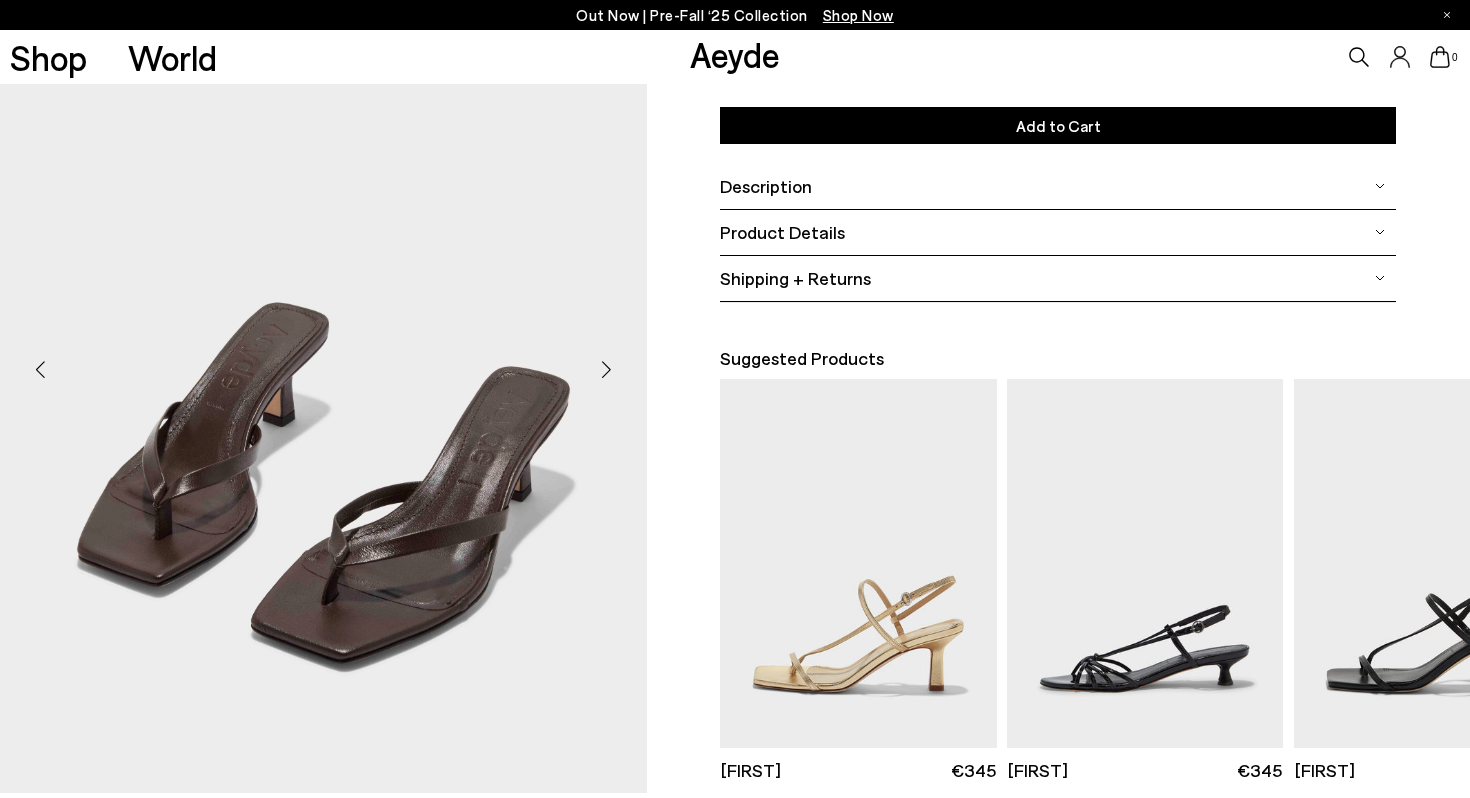 click at bounding box center [607, 369] 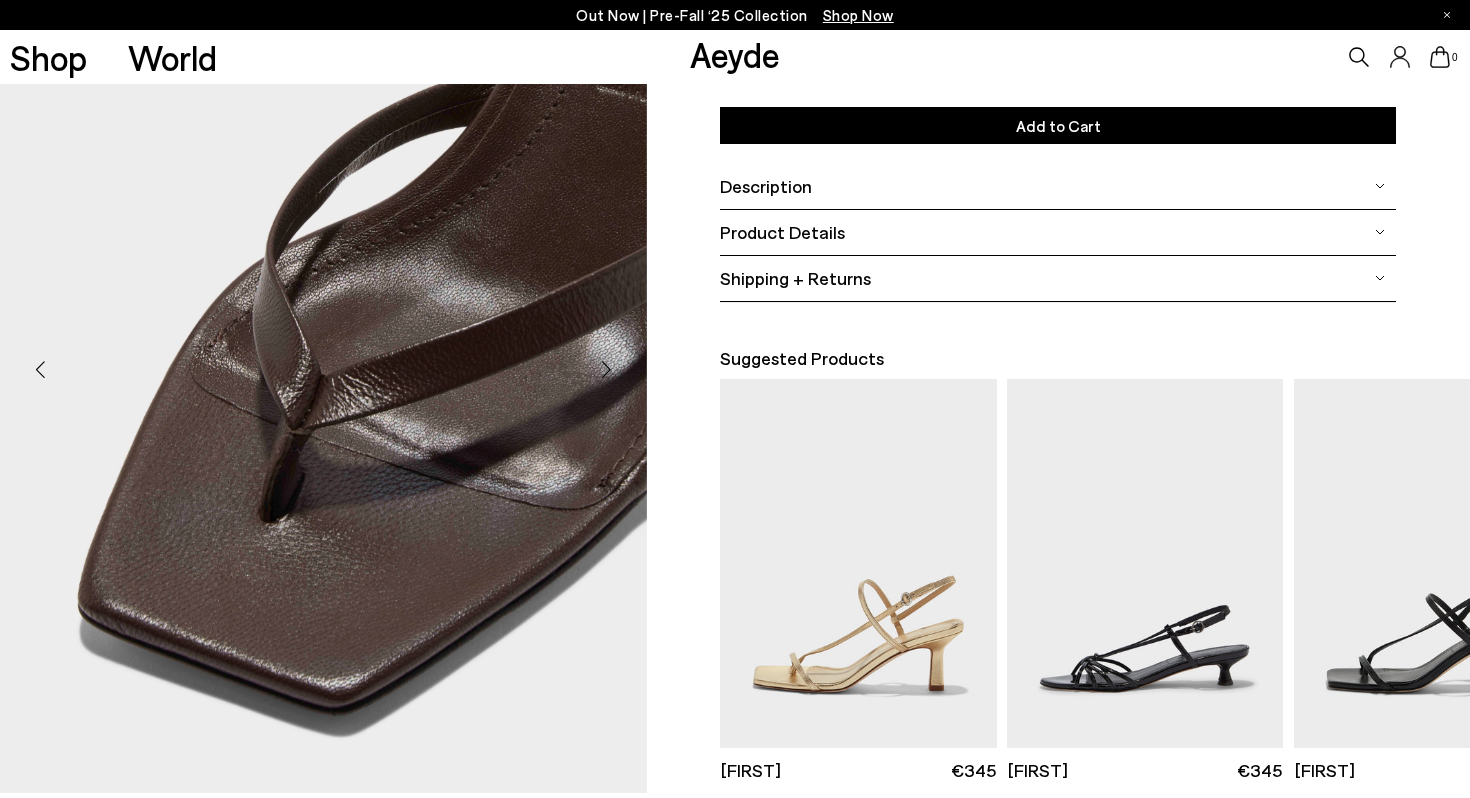 click at bounding box center [607, 369] 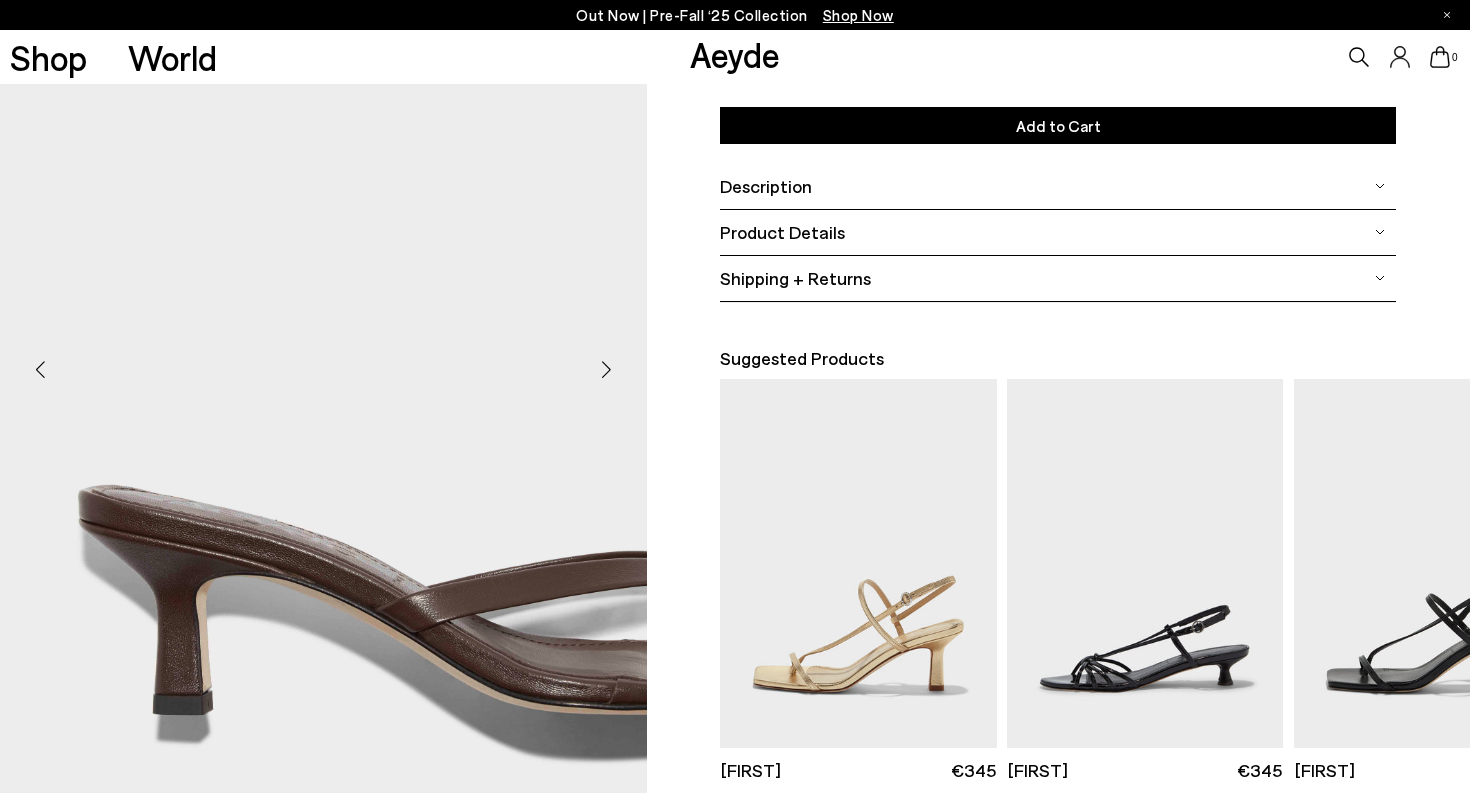 click at bounding box center [607, 369] 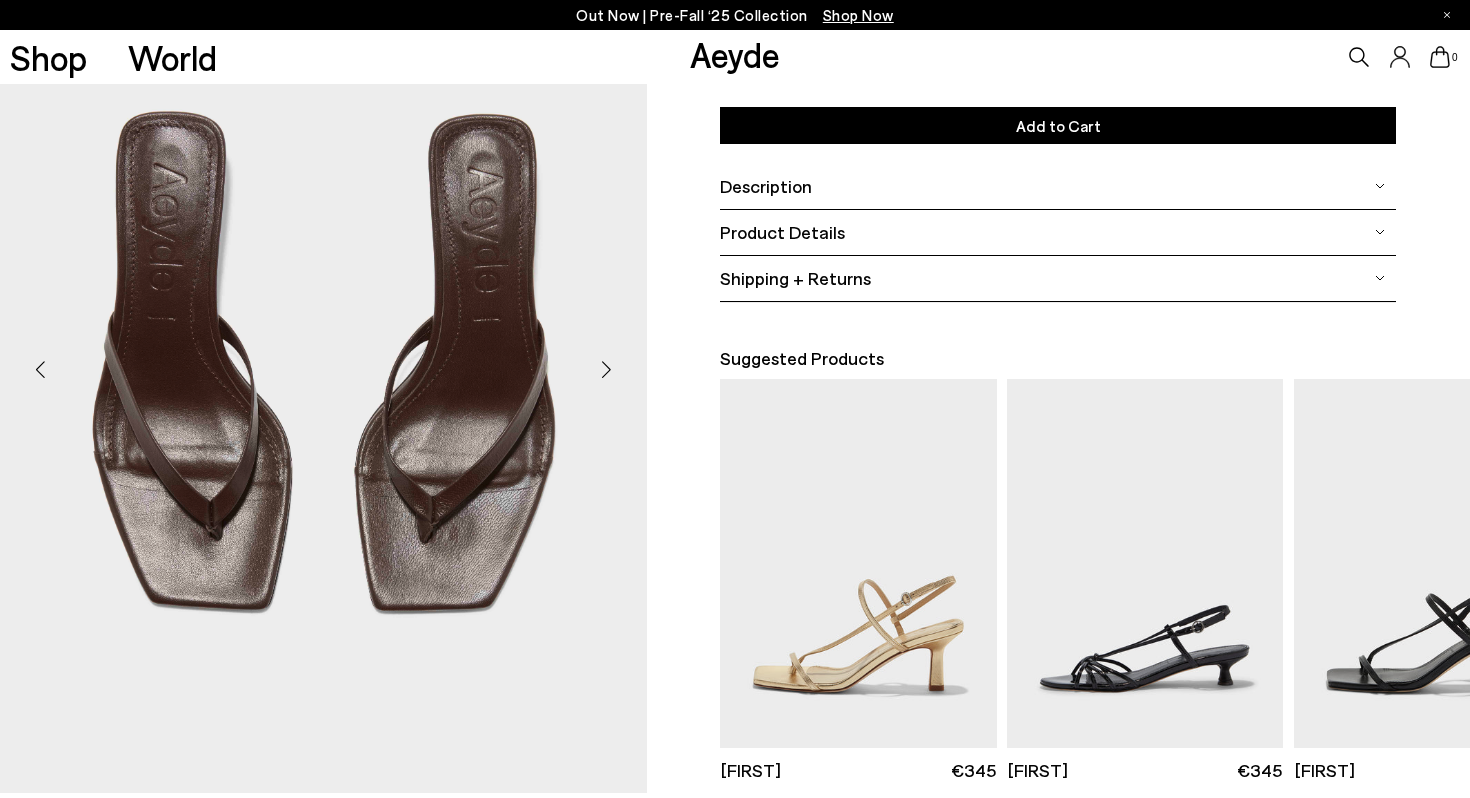 click at bounding box center (607, 369) 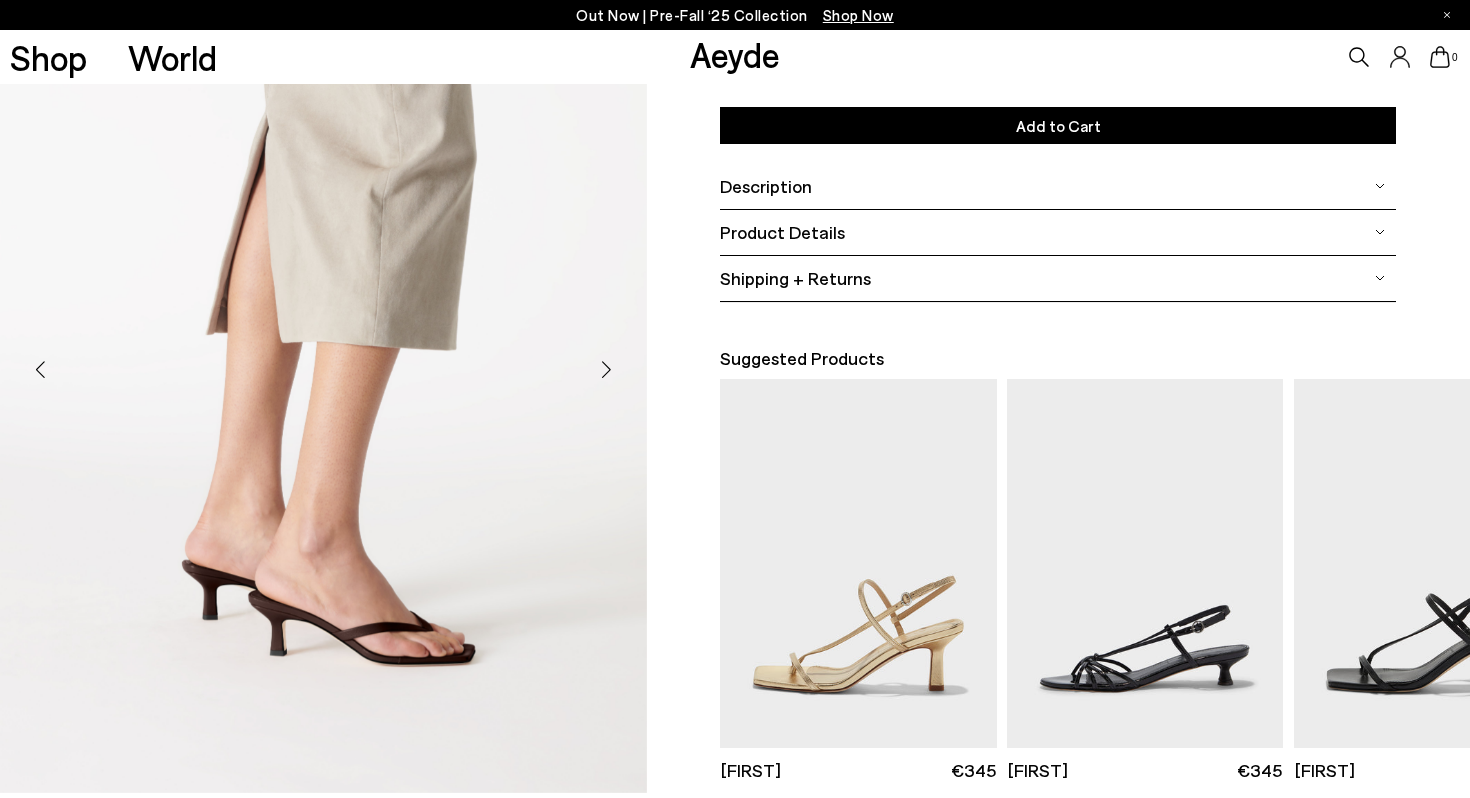 click at bounding box center [607, 369] 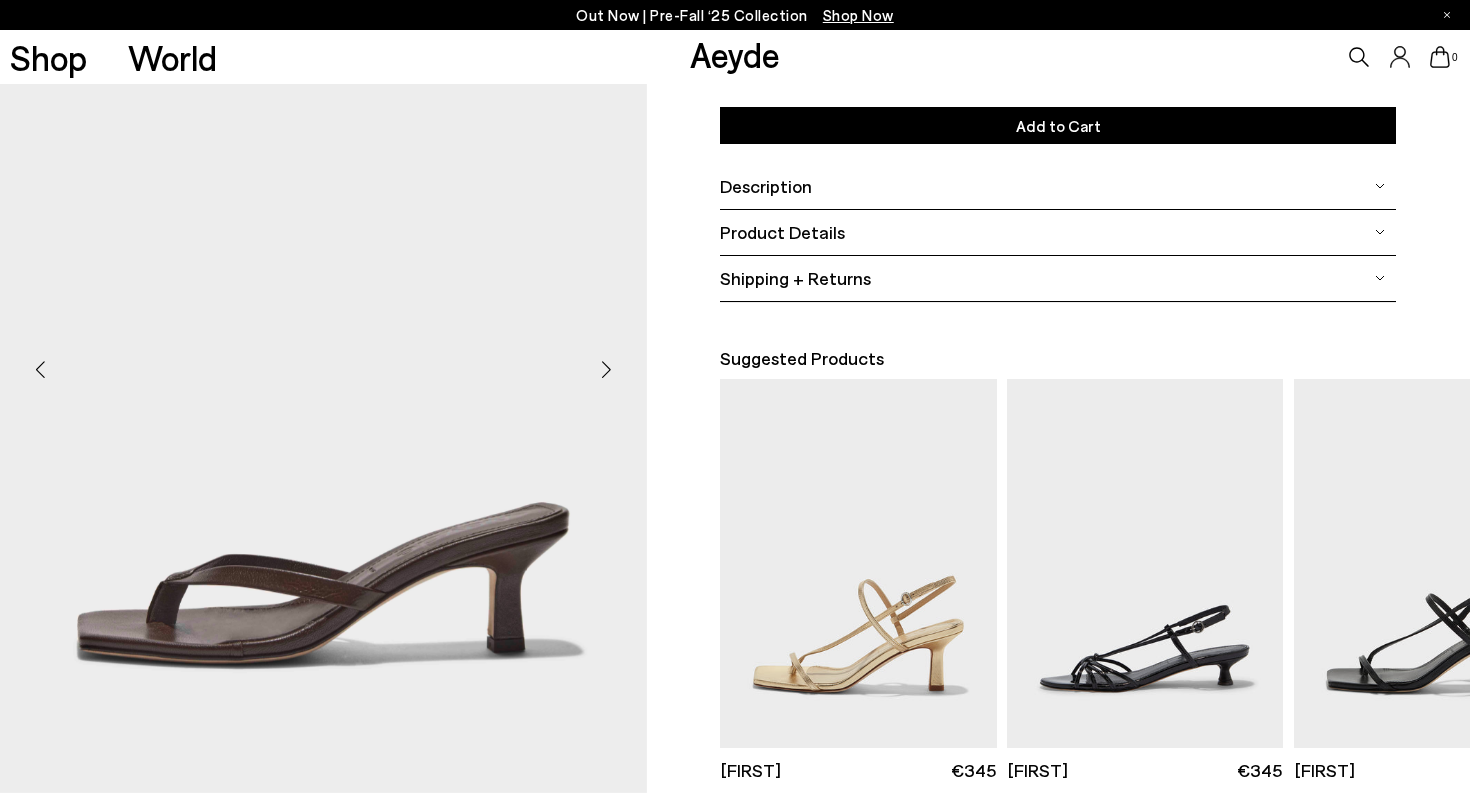 click at bounding box center (607, 369) 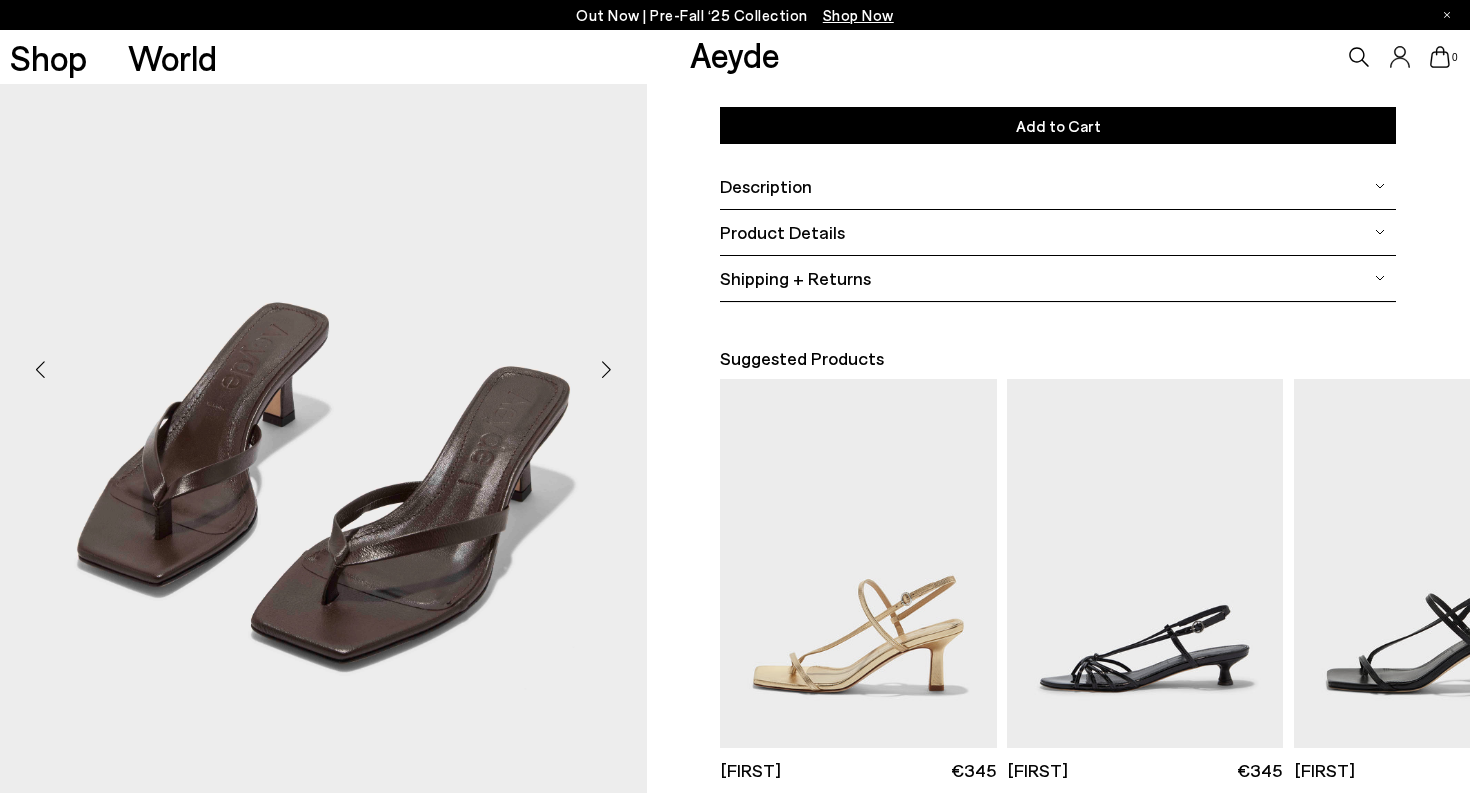 click at bounding box center [40, 369] 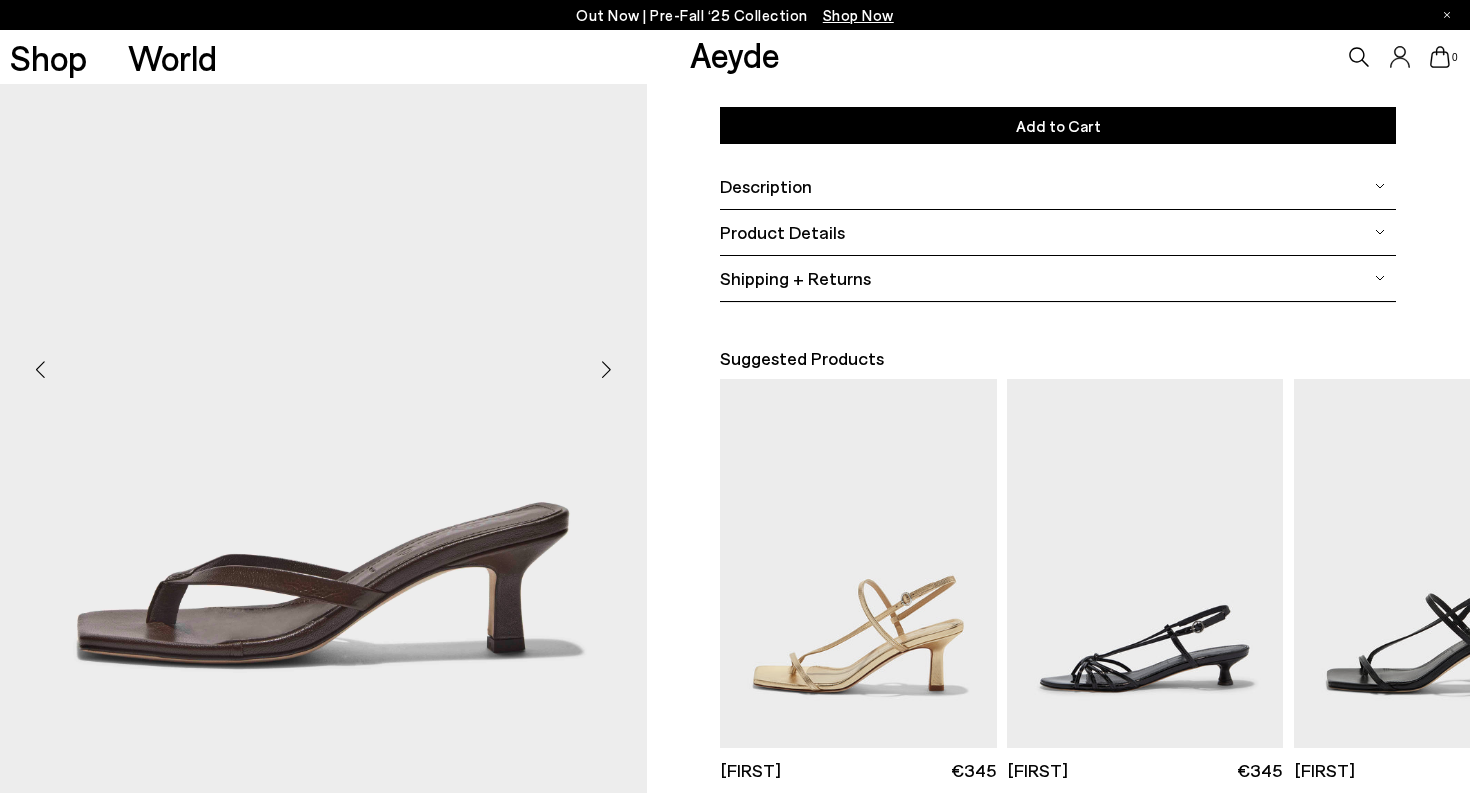 scroll, scrollTop: 54, scrollLeft: 0, axis: vertical 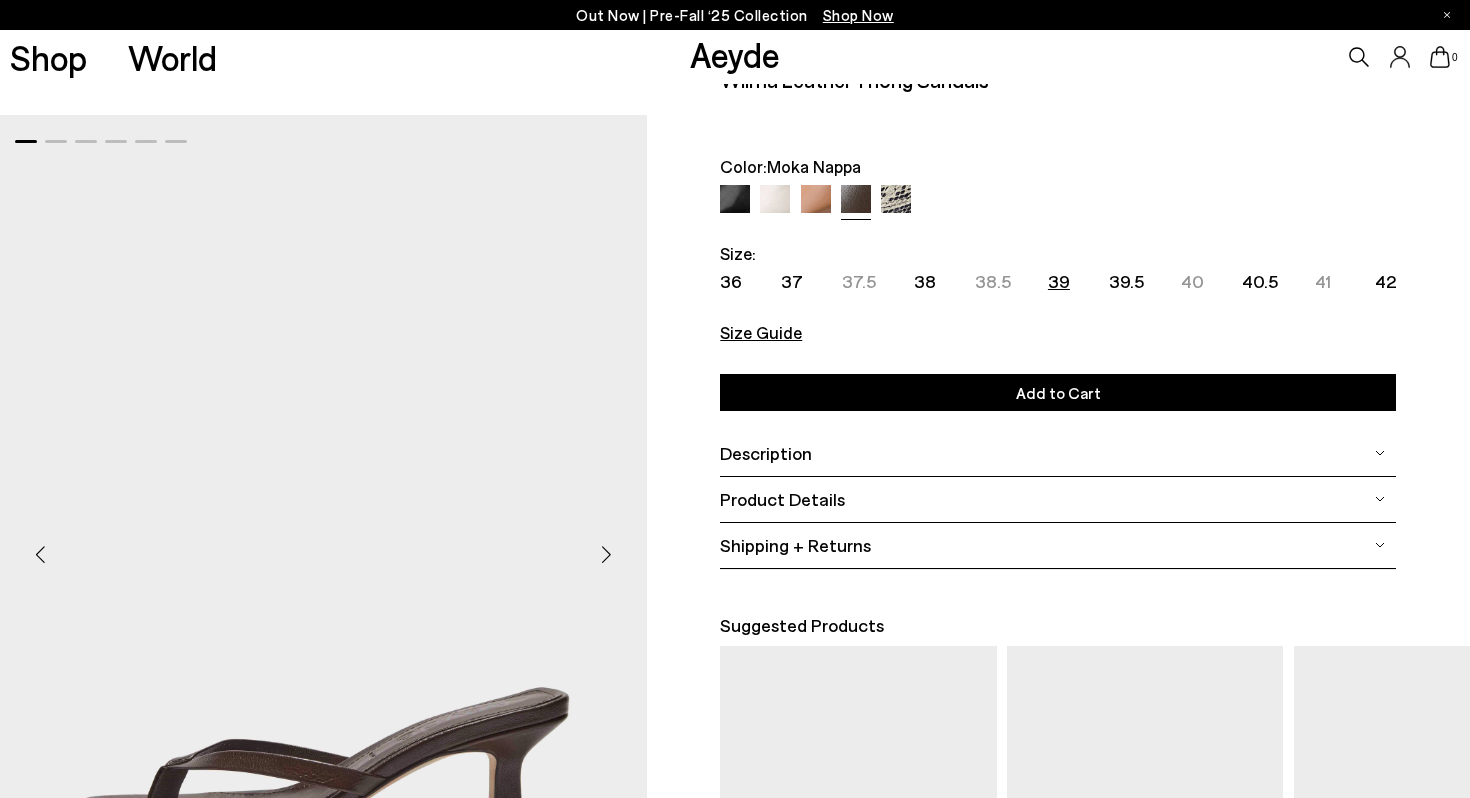 click at bounding box center (735, 200) 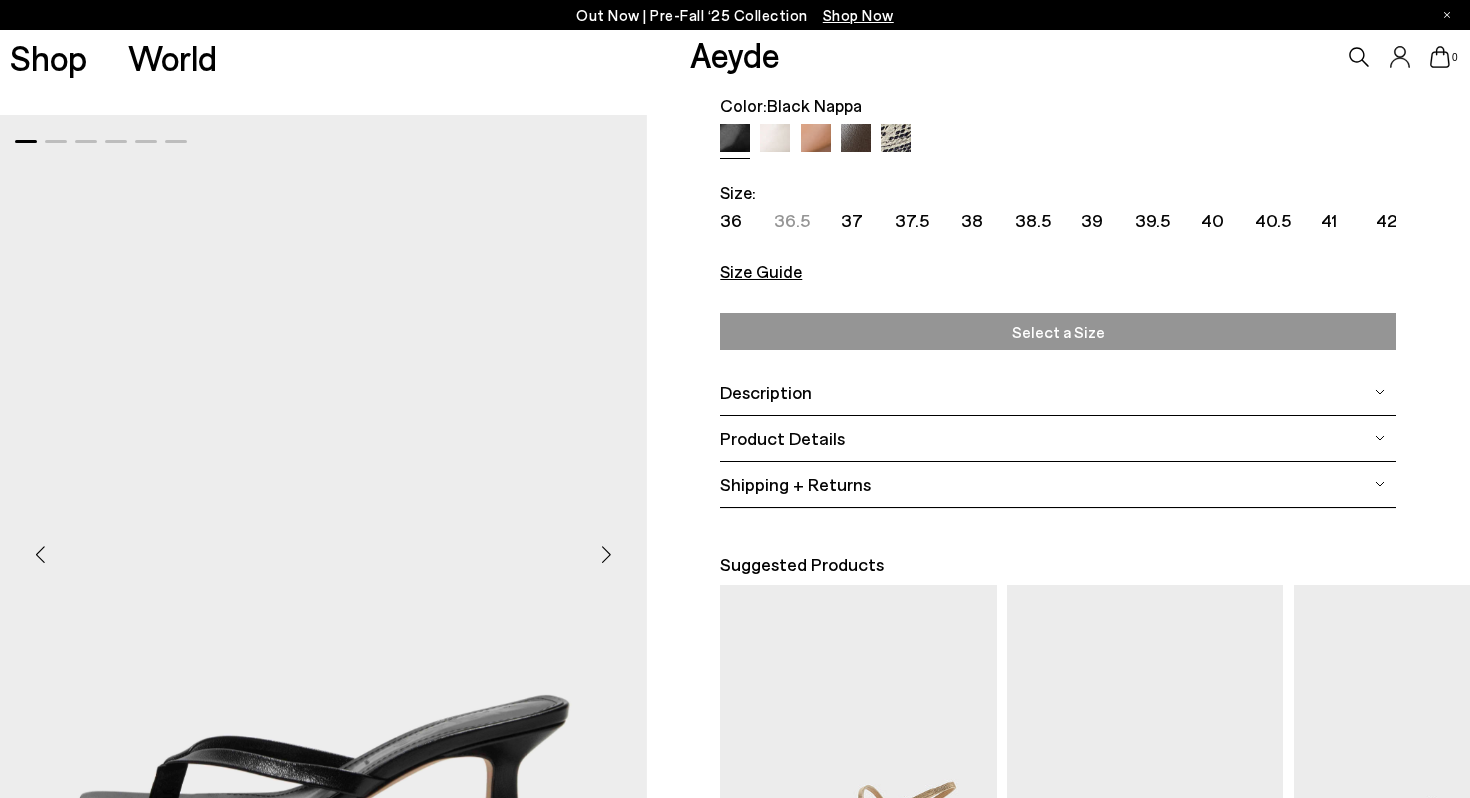 scroll, scrollTop: 166, scrollLeft: 0, axis: vertical 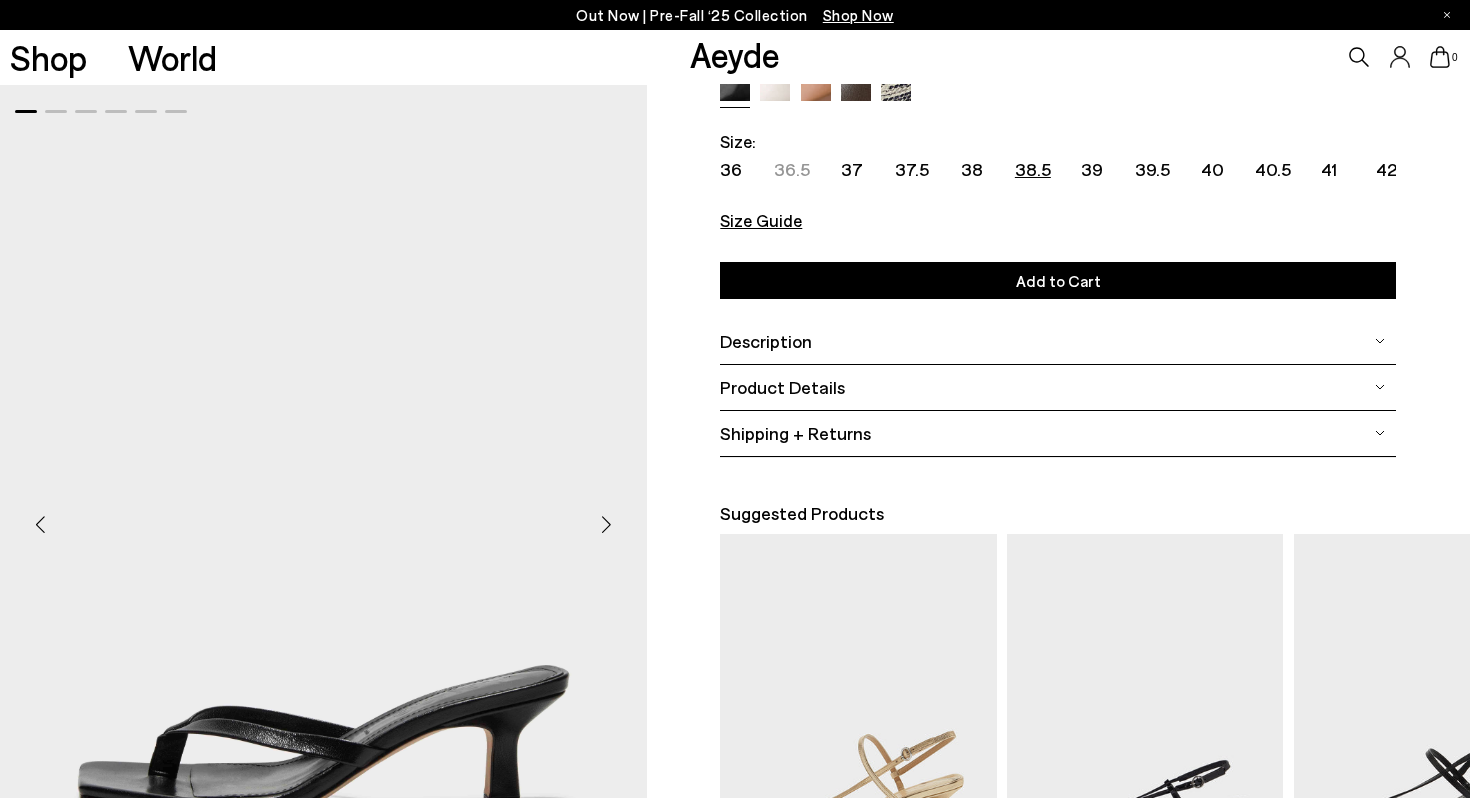 click on "38.5" at bounding box center [1033, 169] 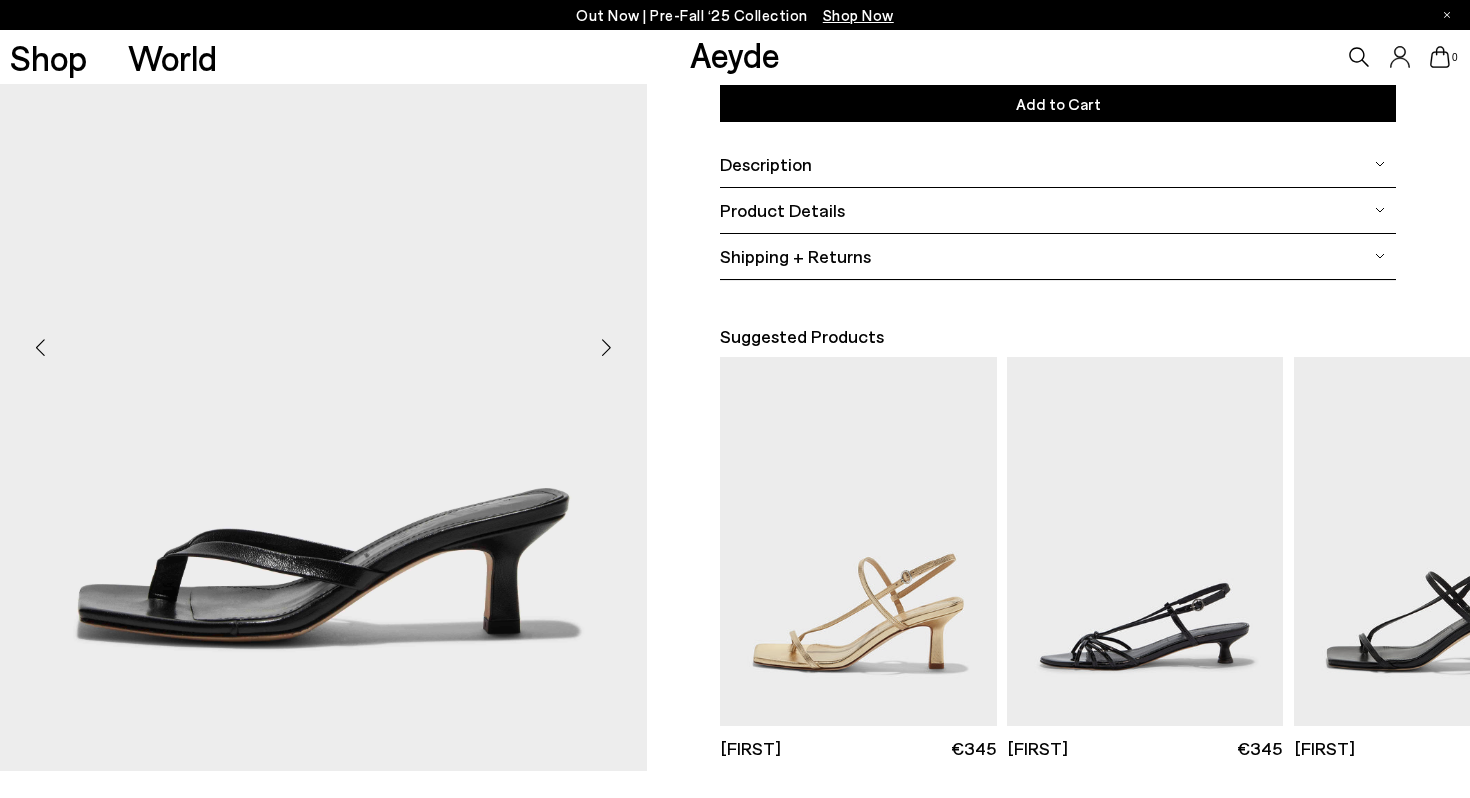 scroll, scrollTop: 364, scrollLeft: 0, axis: vertical 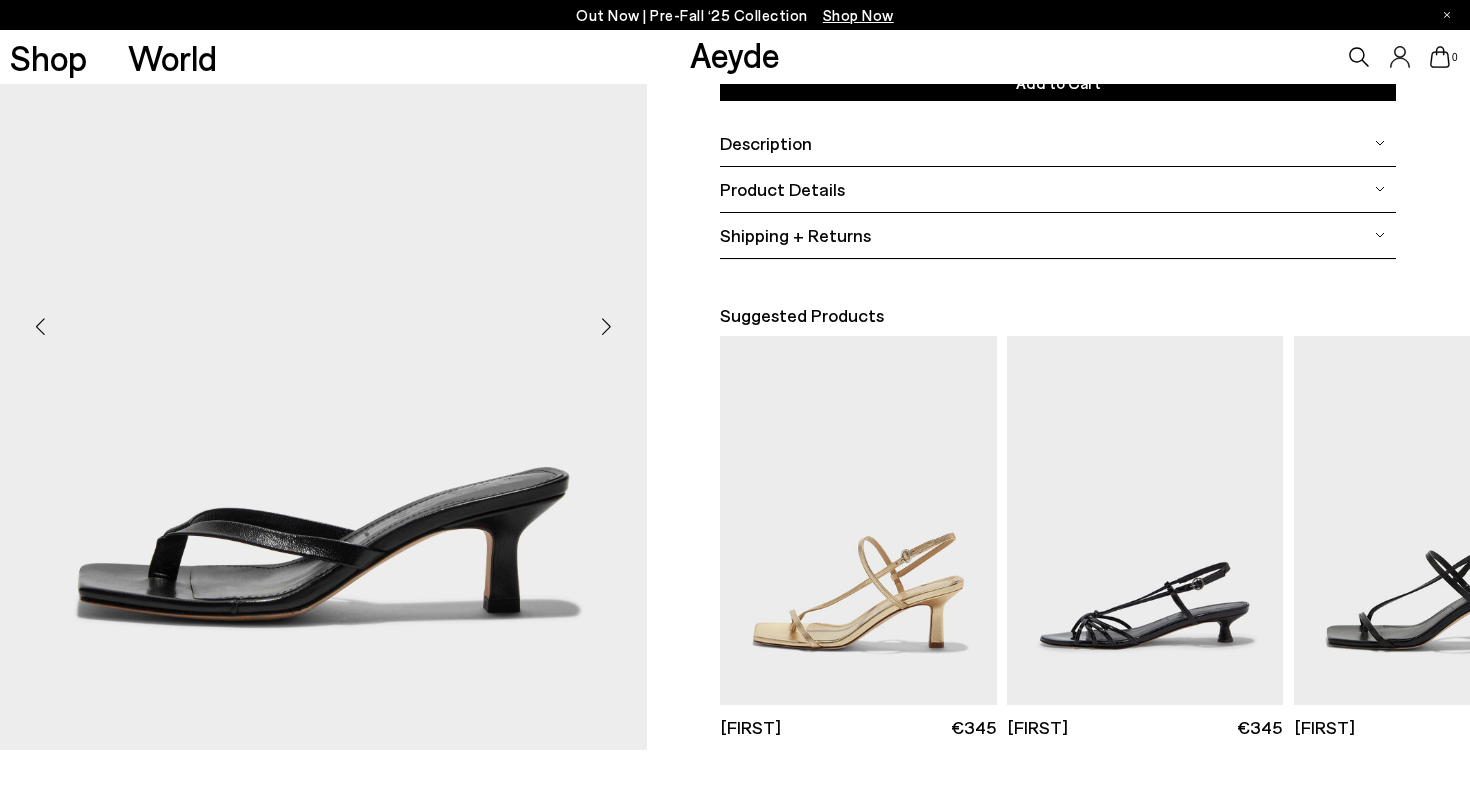 click at bounding box center (607, 326) 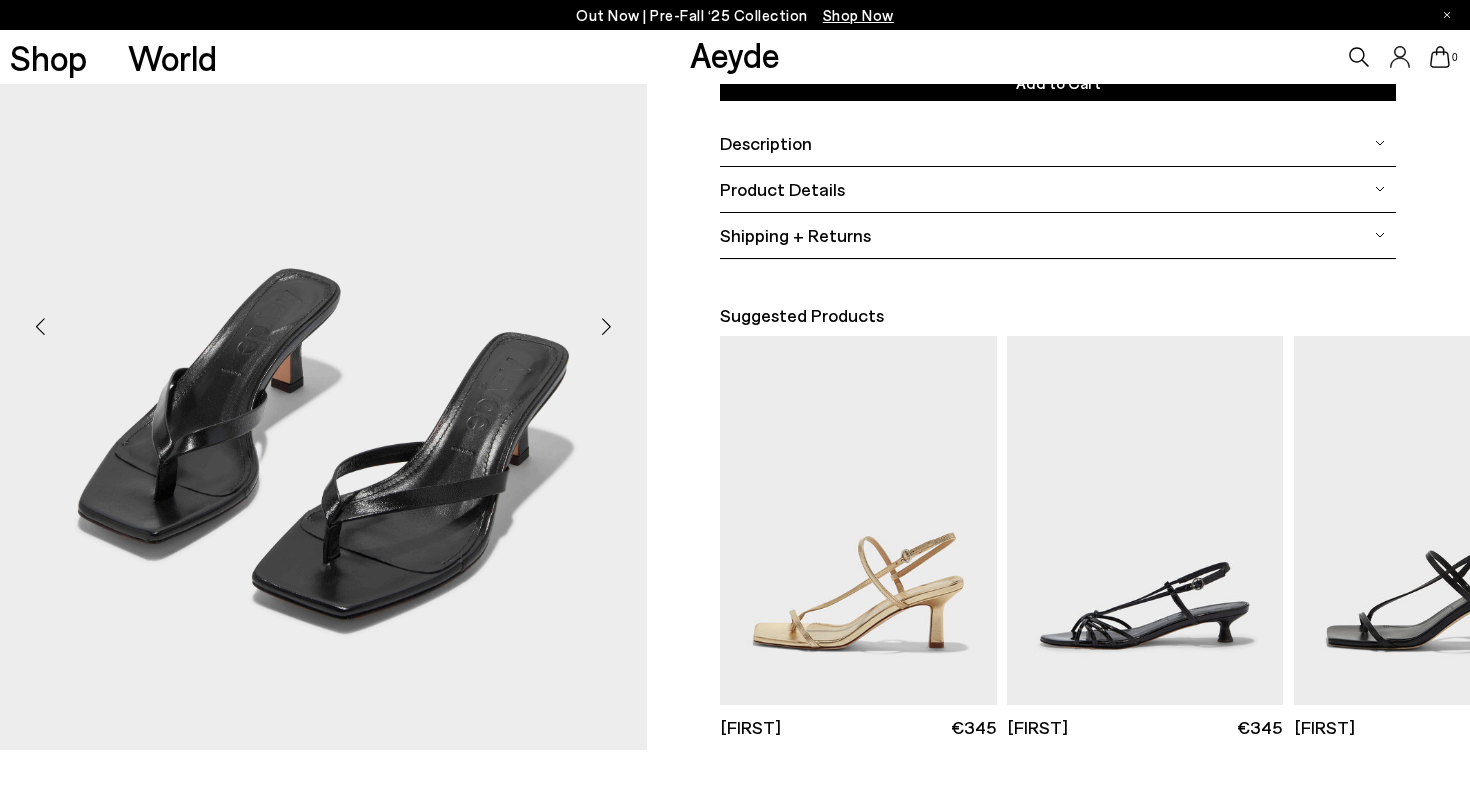 click at bounding box center [607, 326] 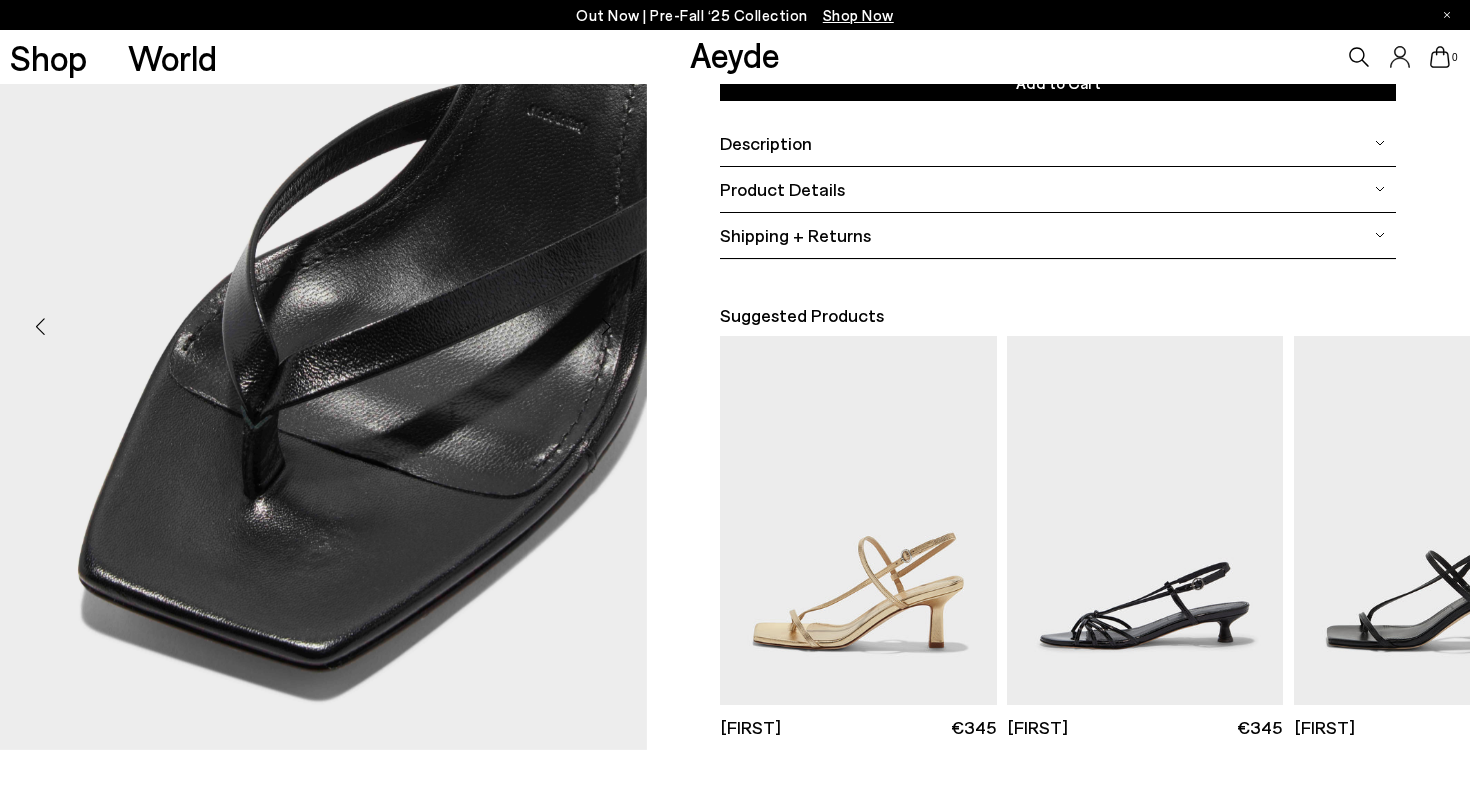 click at bounding box center [607, 326] 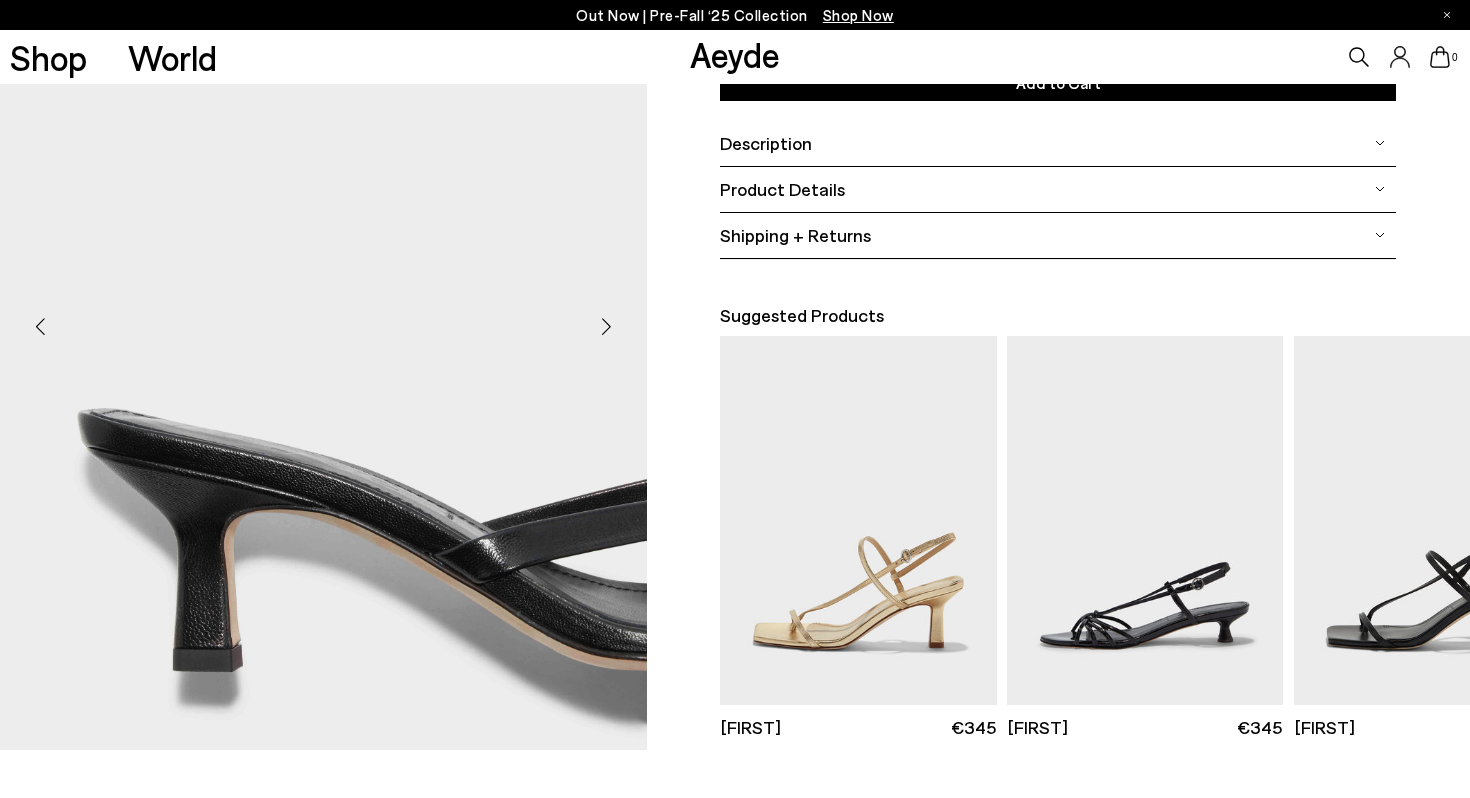 click at bounding box center [607, 326] 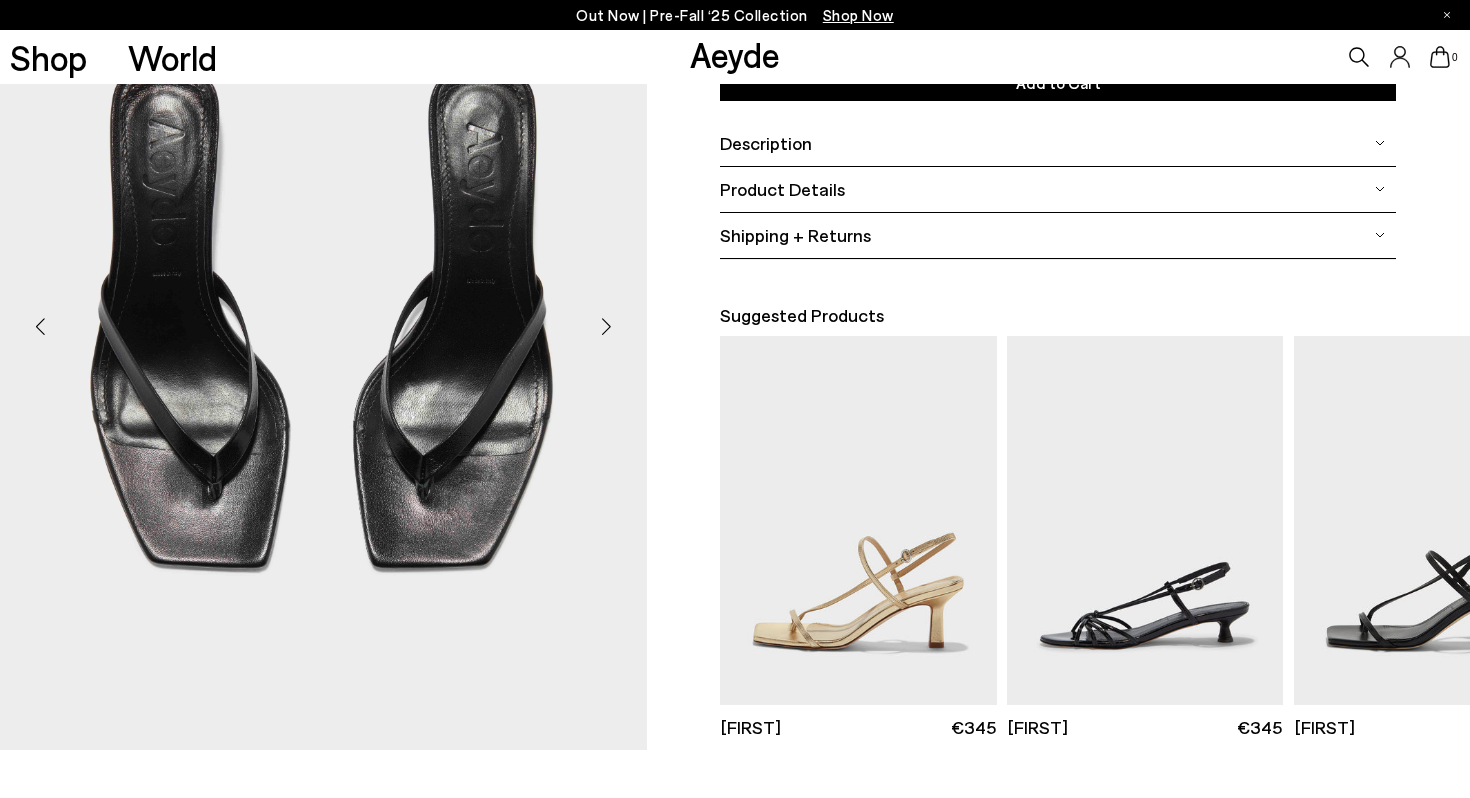 click at bounding box center [607, 326] 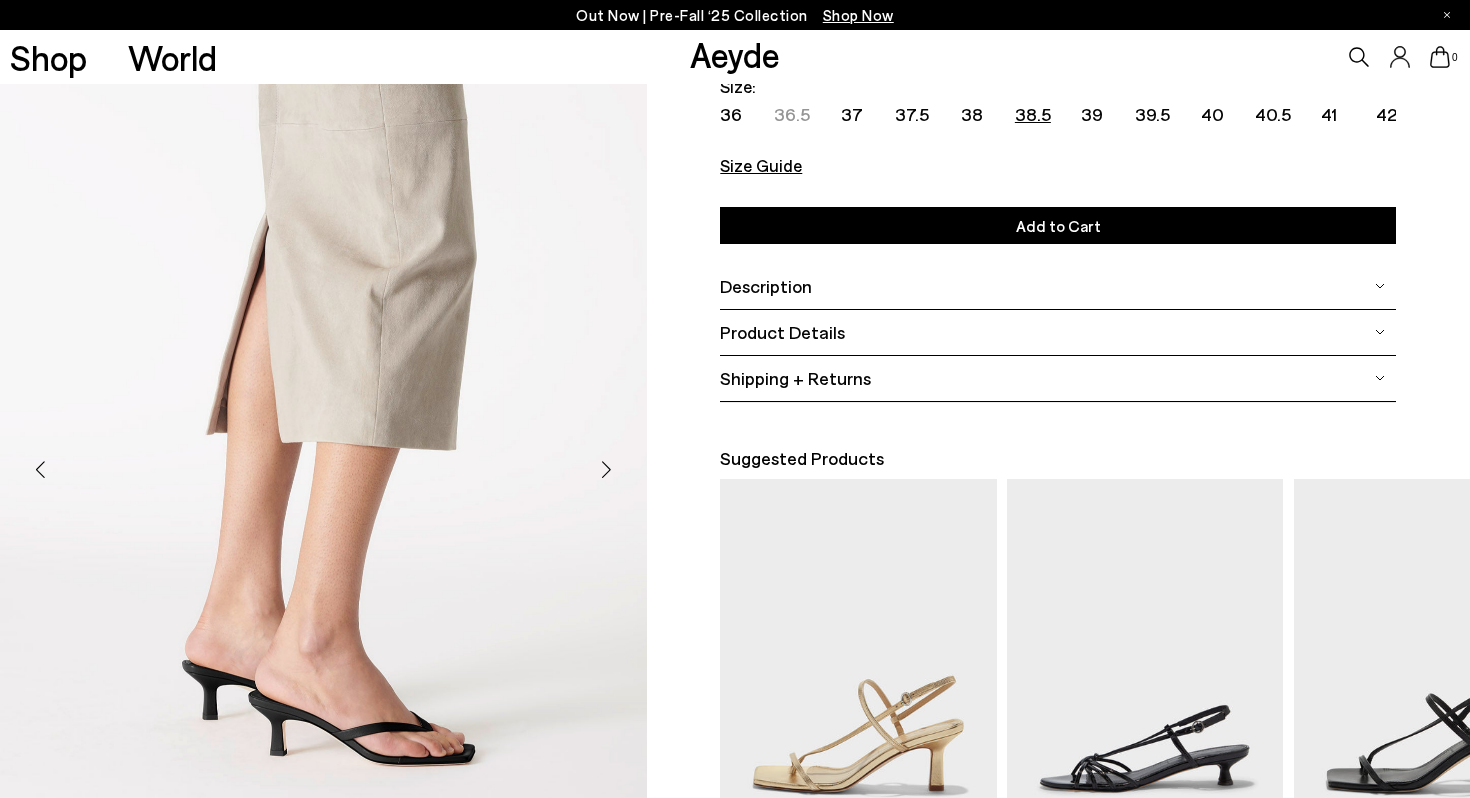 scroll, scrollTop: 0, scrollLeft: 0, axis: both 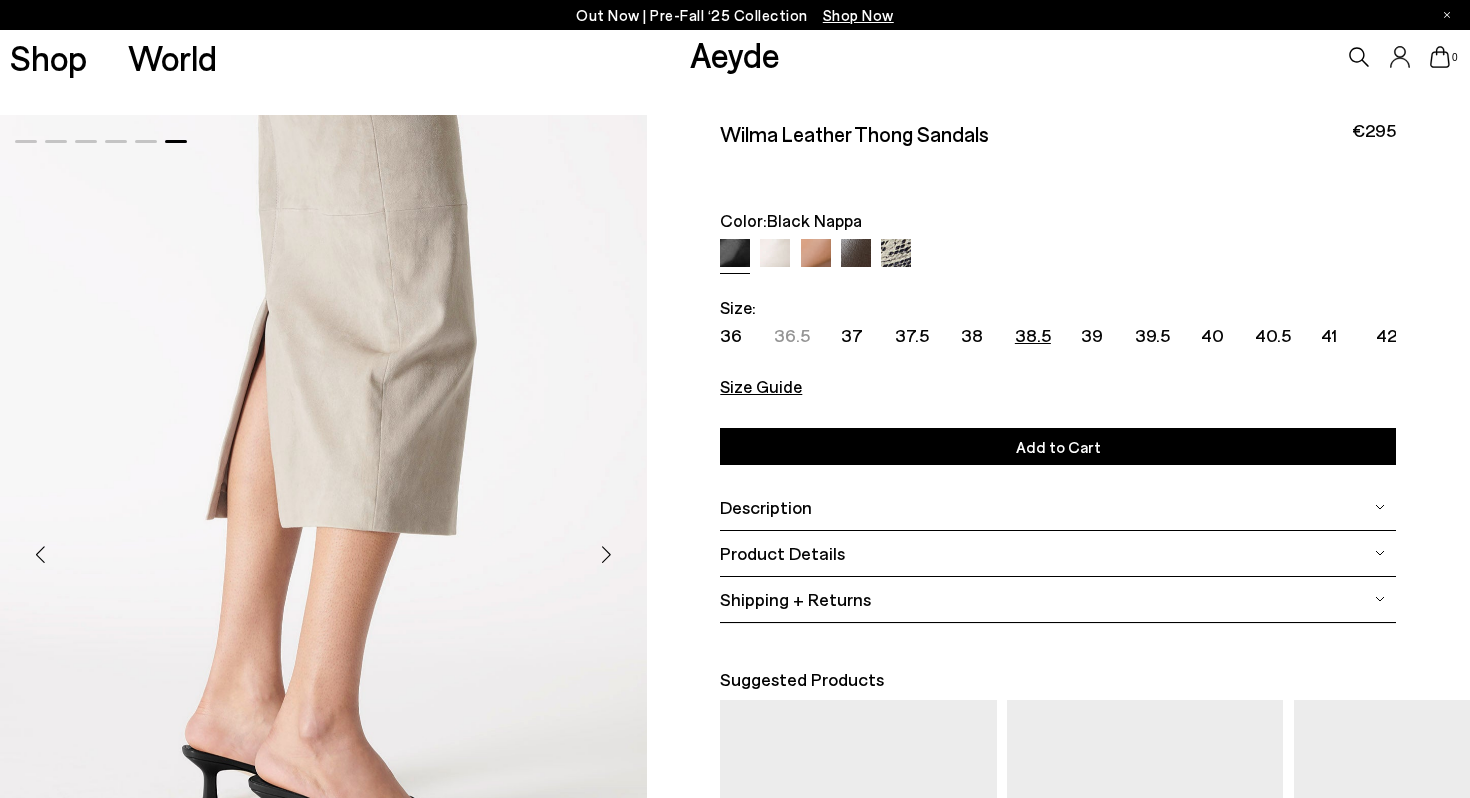 click at bounding box center (856, 254) 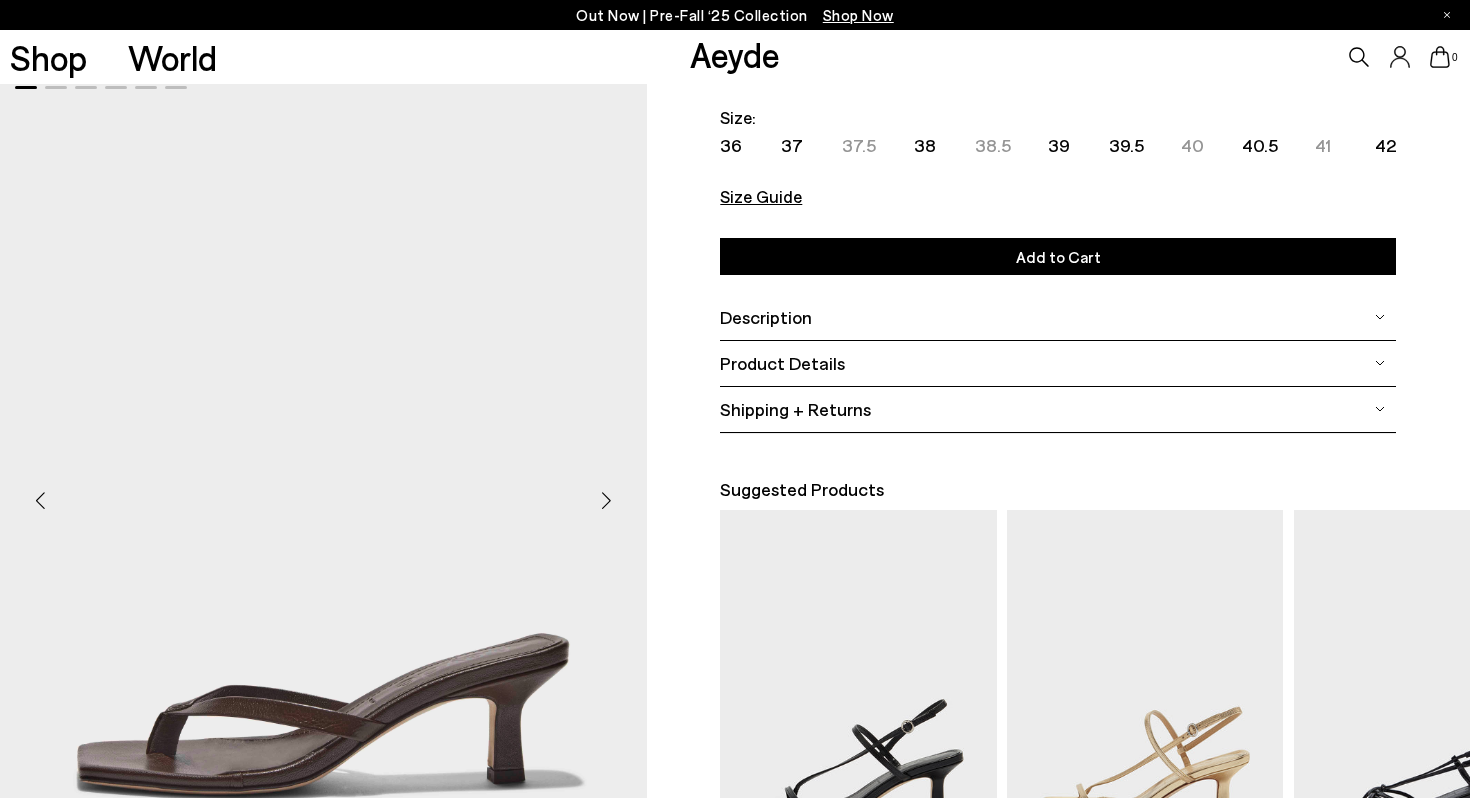 scroll, scrollTop: 211, scrollLeft: 0, axis: vertical 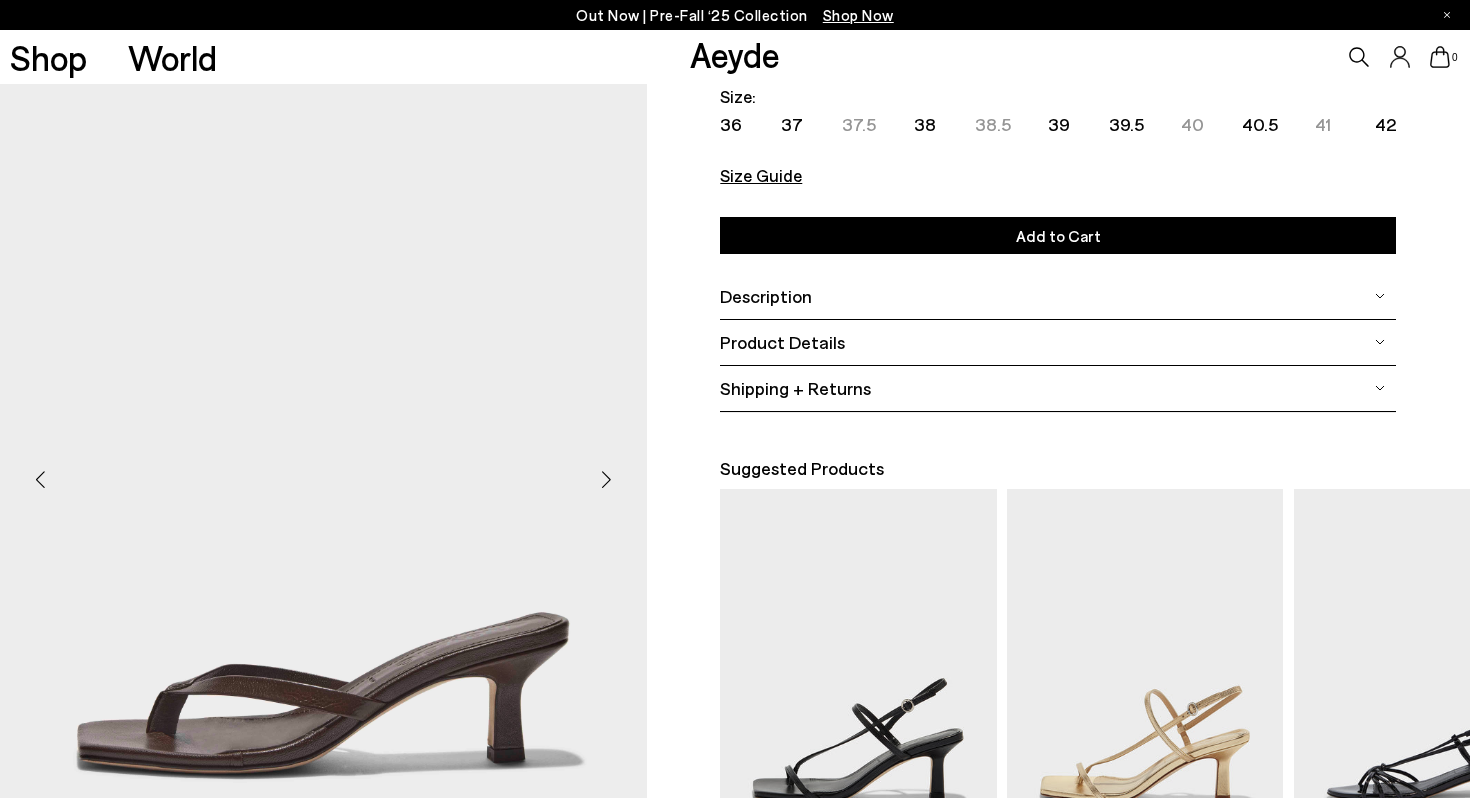 click at bounding box center (607, 479) 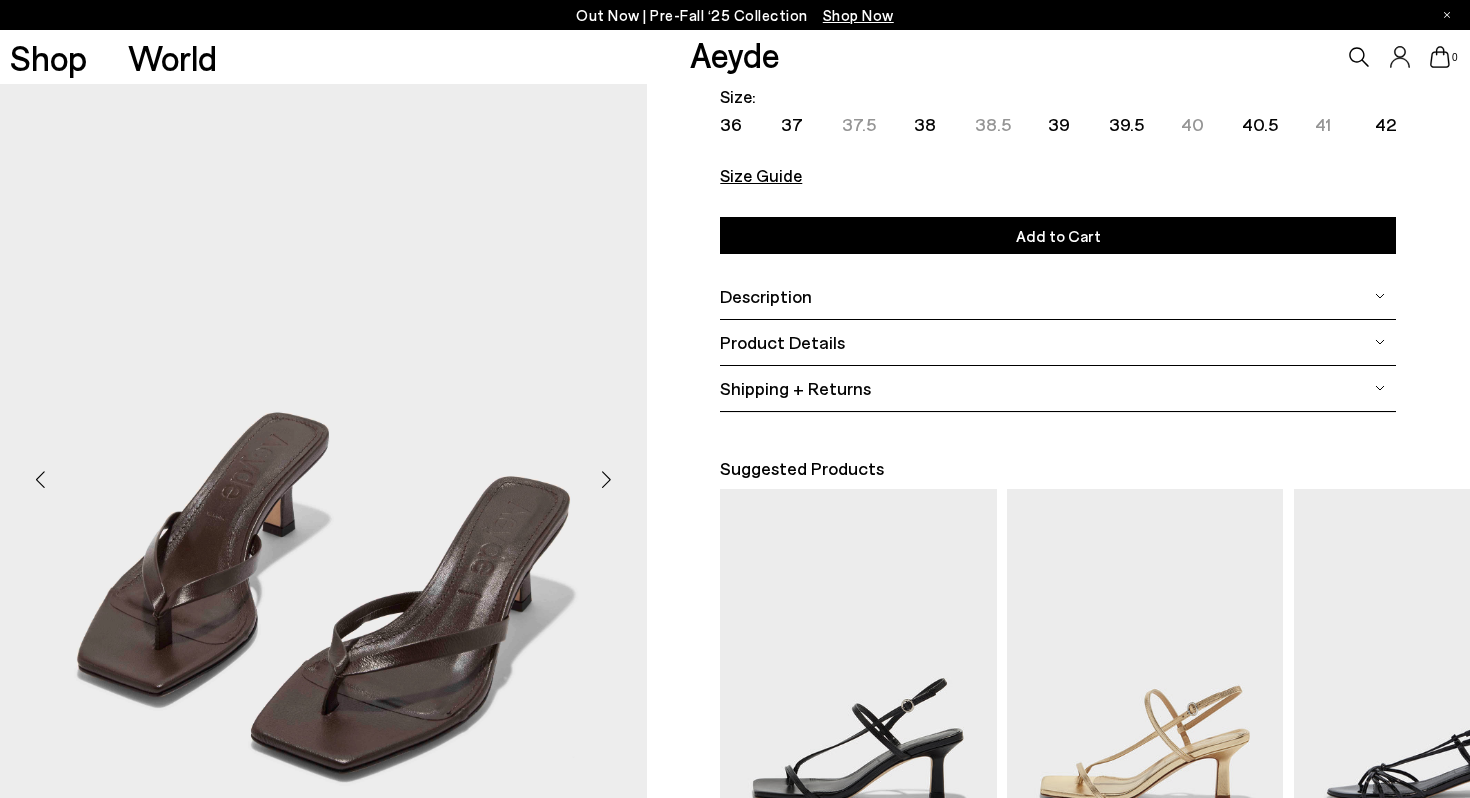 click at bounding box center [607, 479] 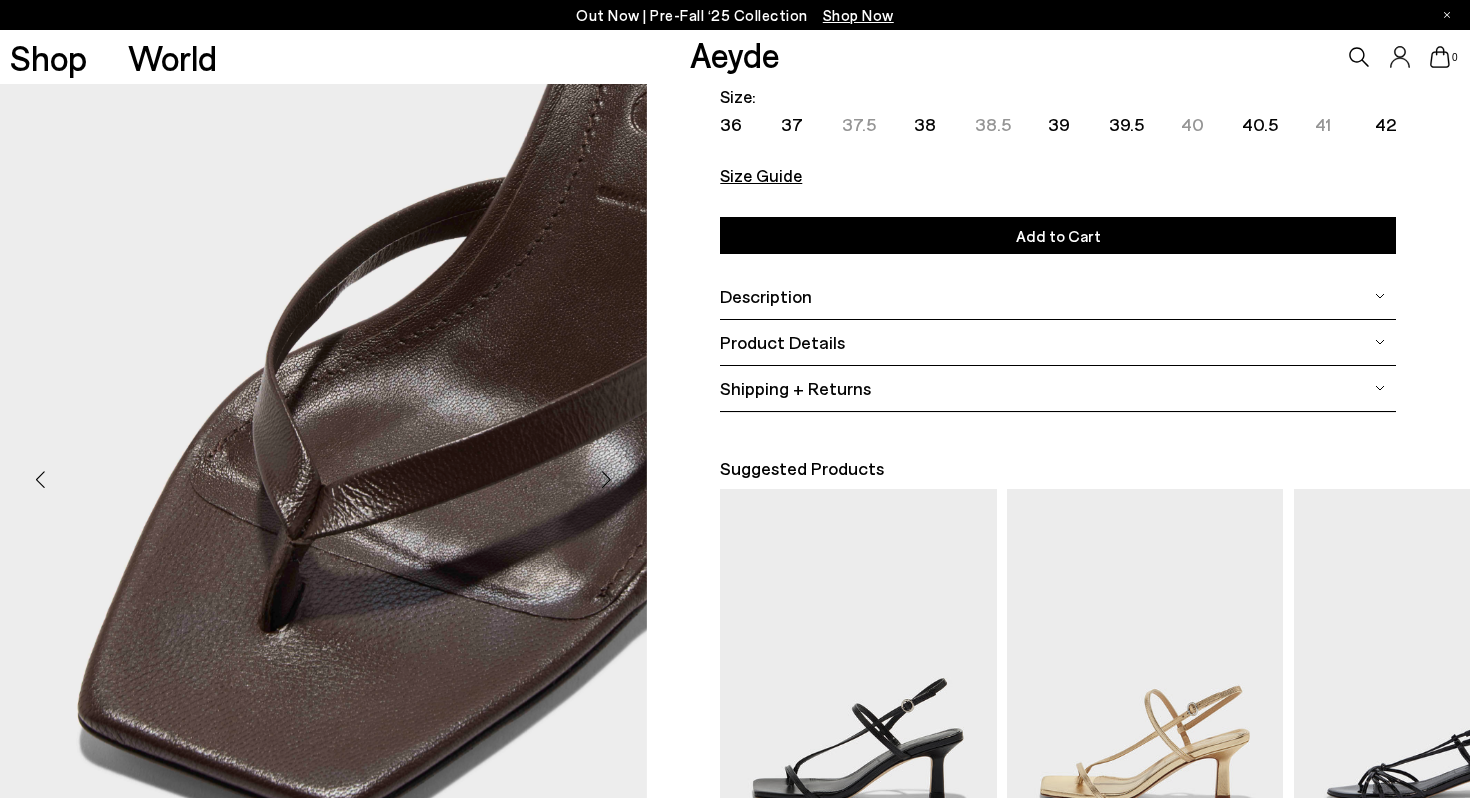 scroll, scrollTop: 268, scrollLeft: 0, axis: vertical 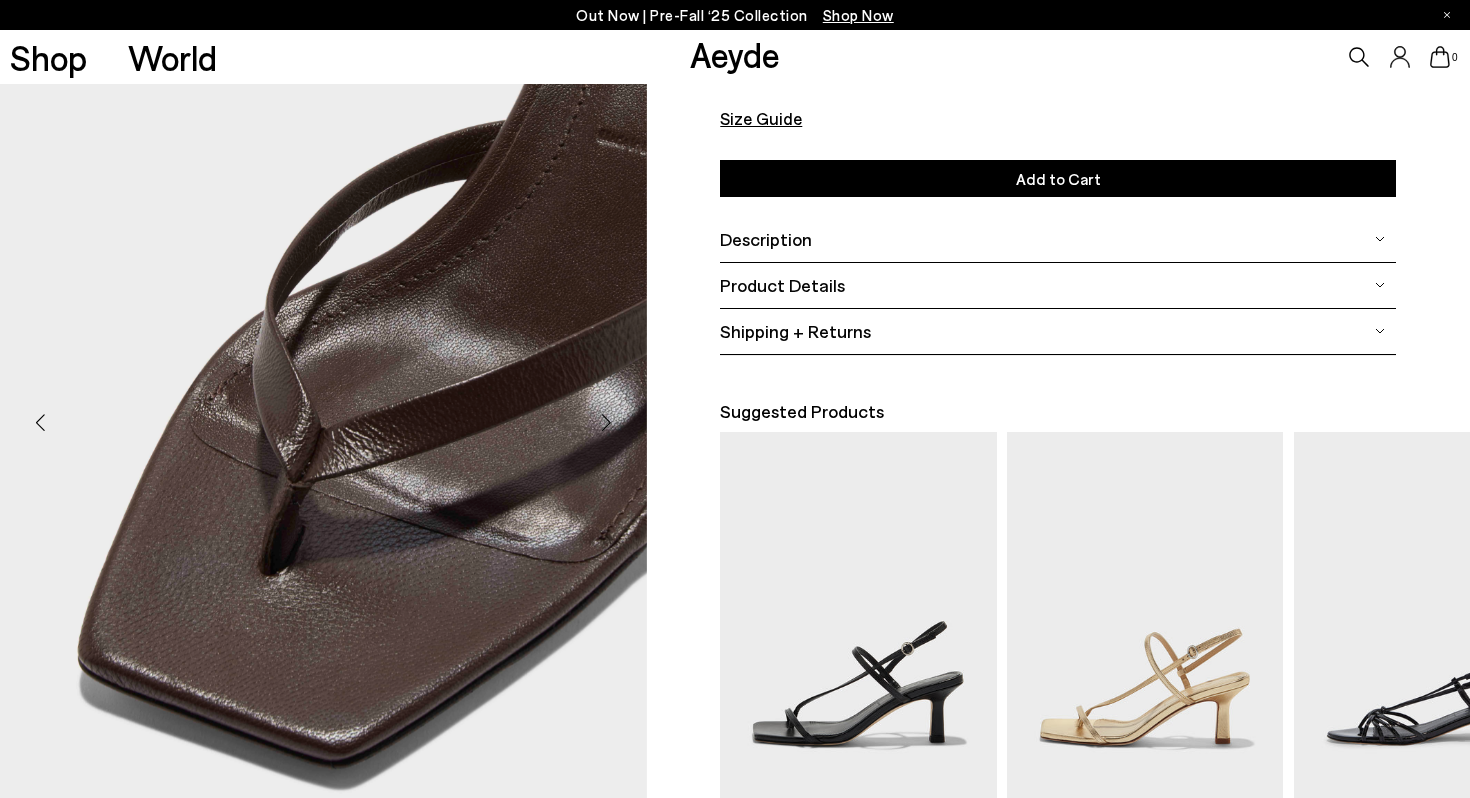click at bounding box center [607, 422] 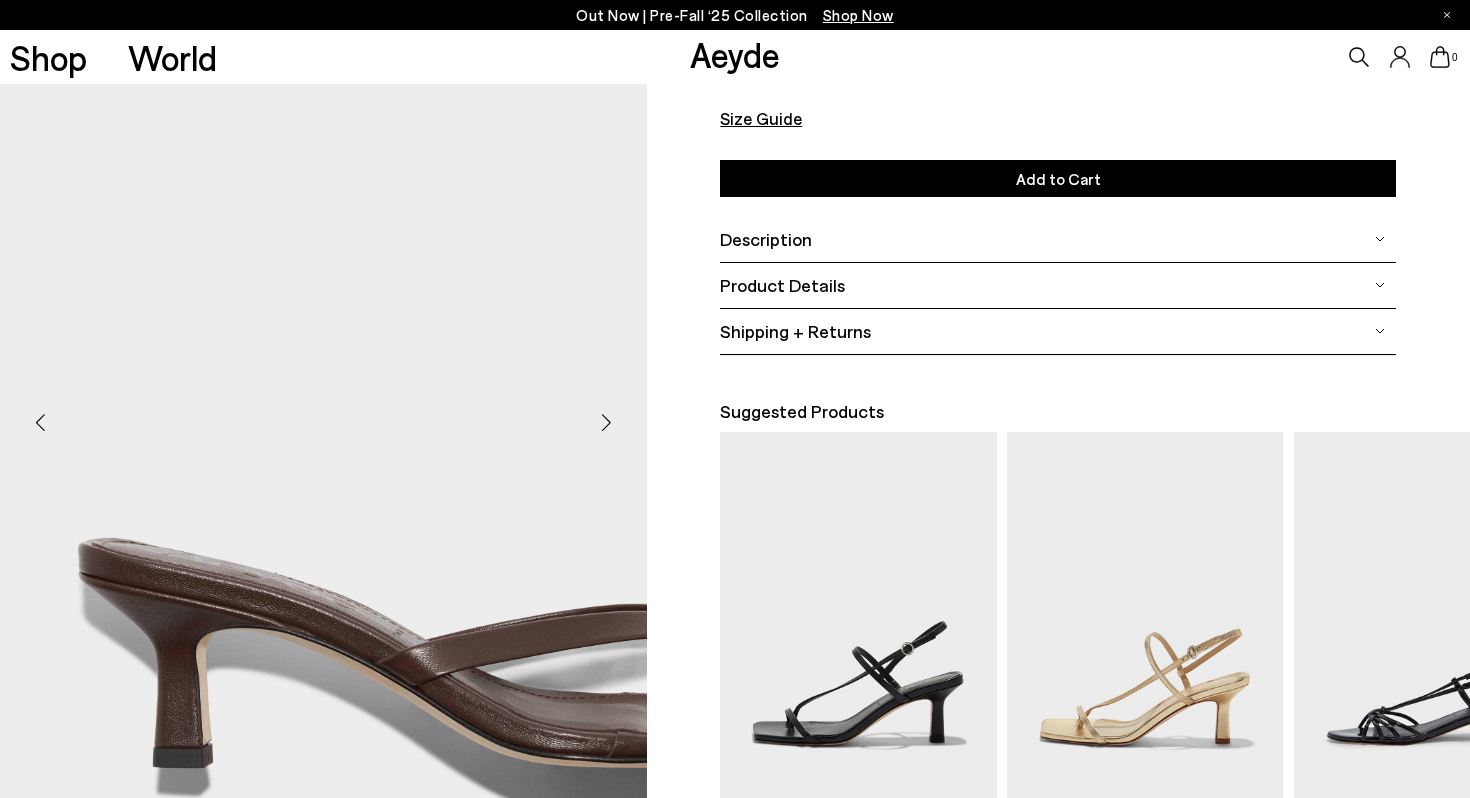 click at bounding box center [607, 422] 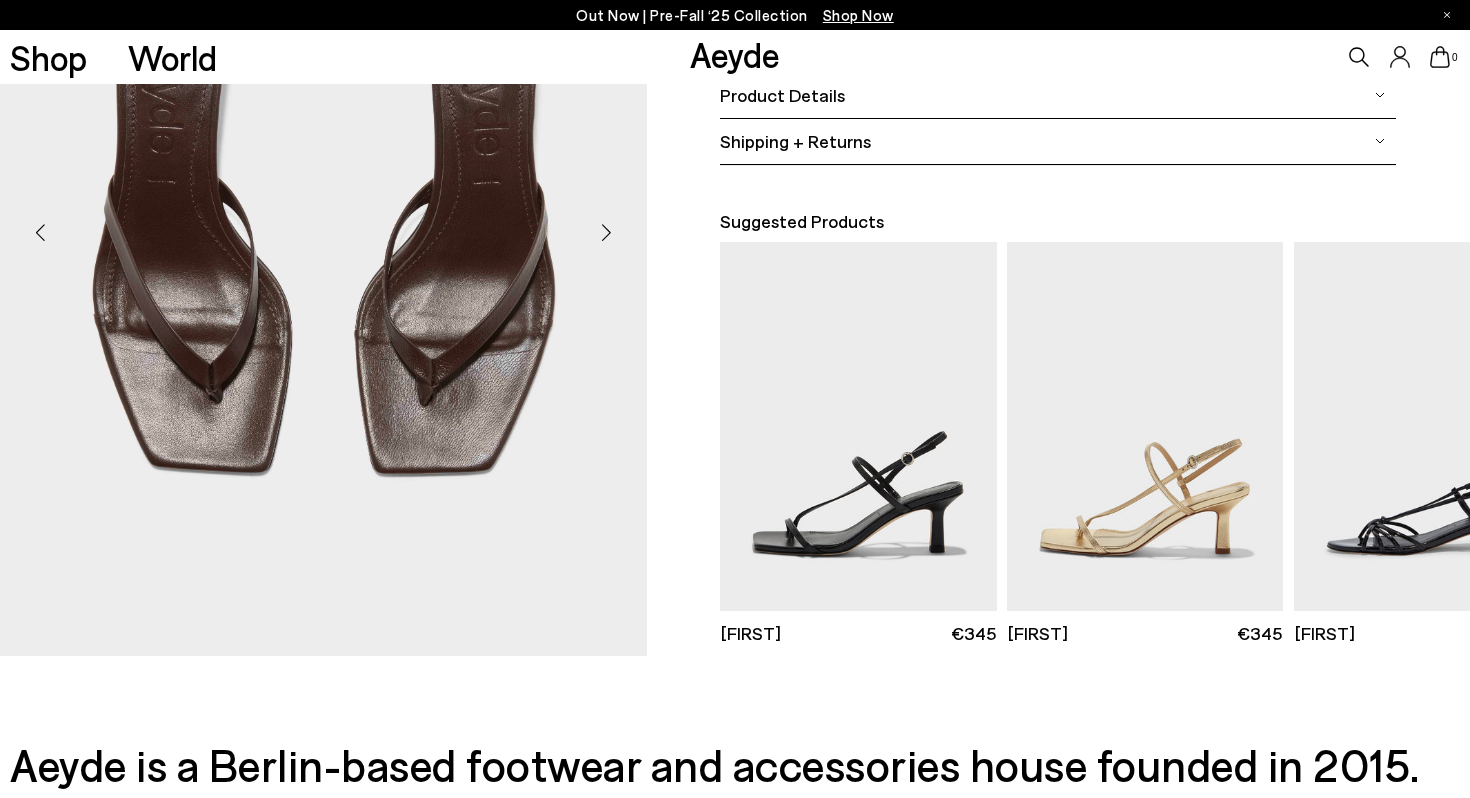 scroll, scrollTop: 404, scrollLeft: 0, axis: vertical 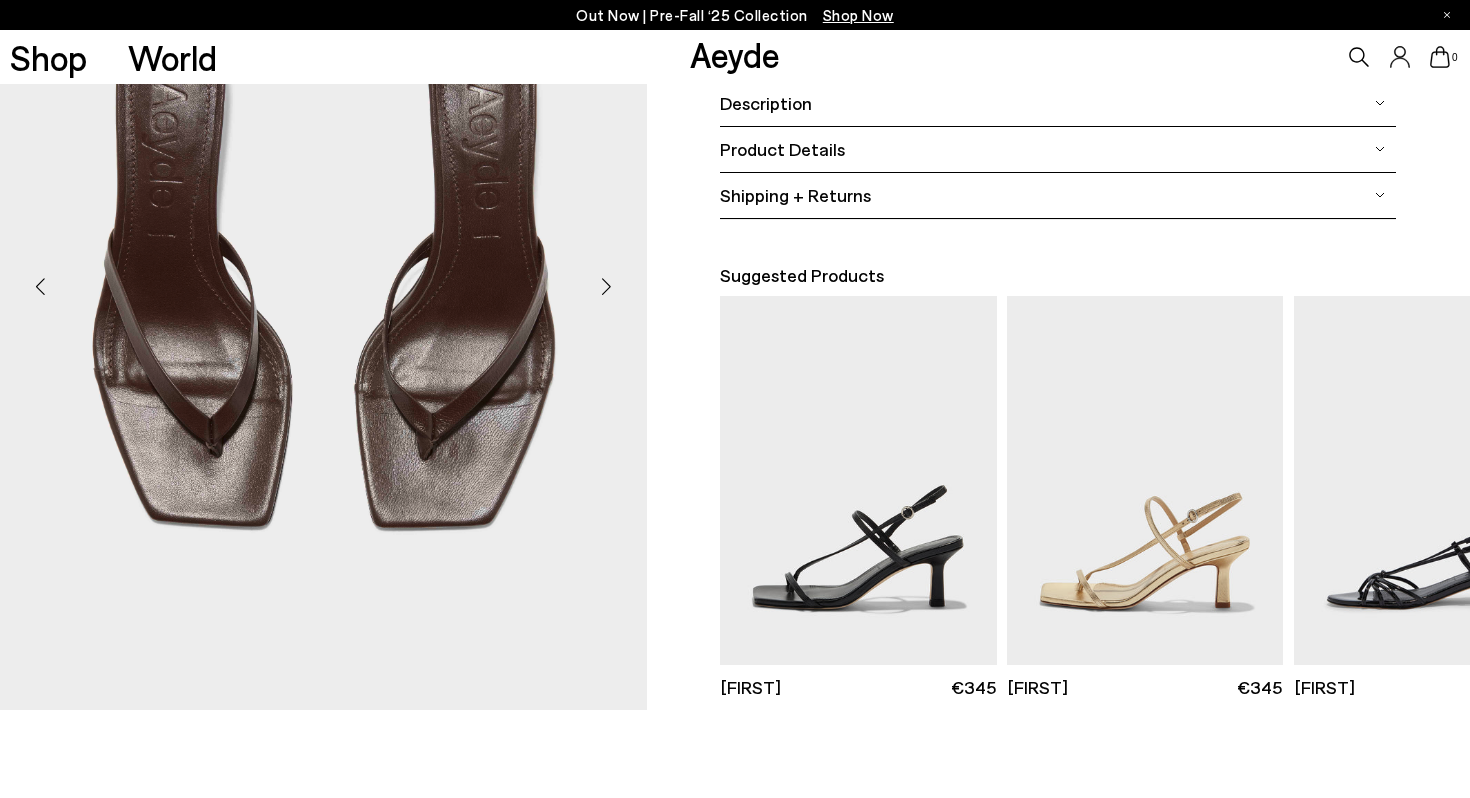 click at bounding box center [607, 286] 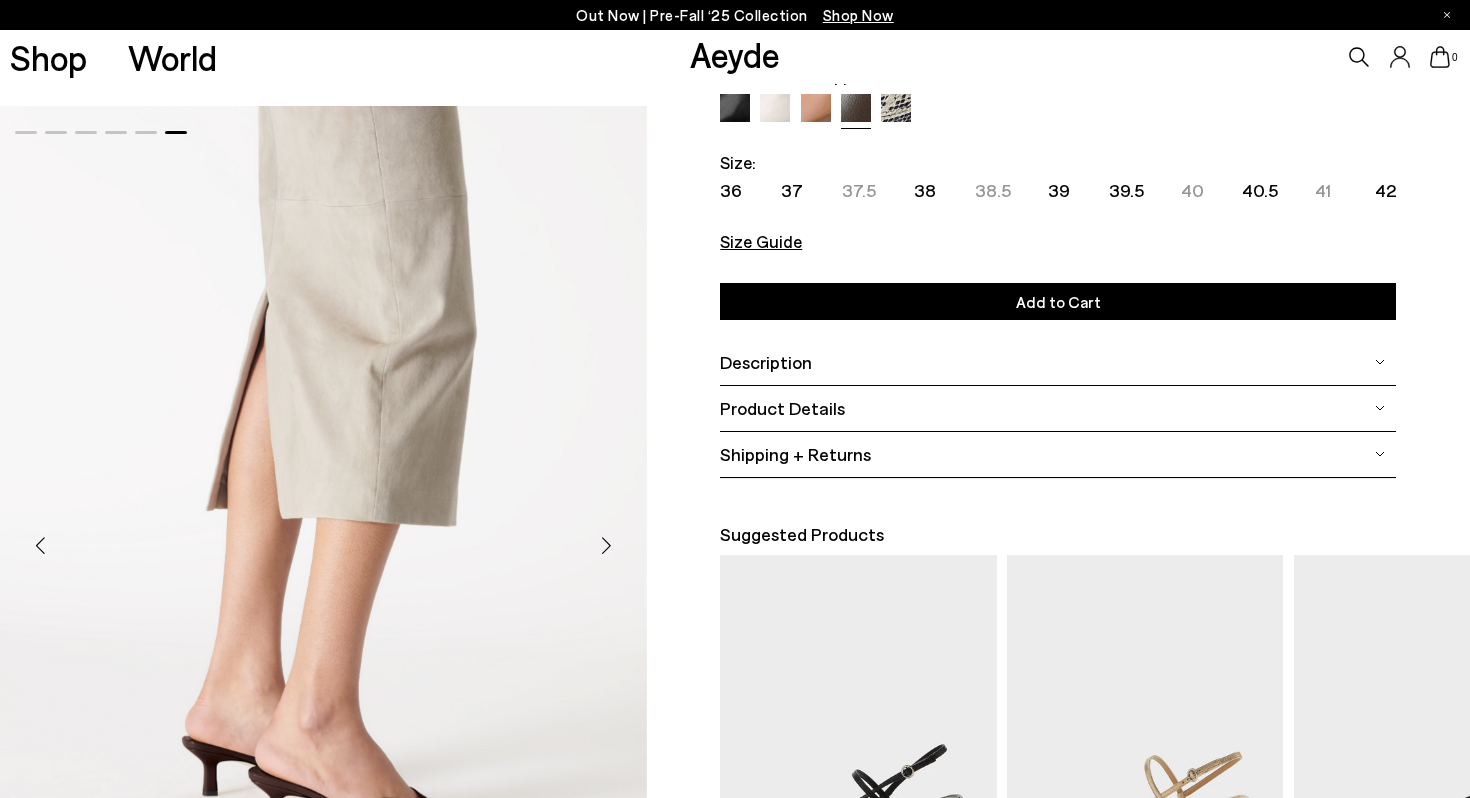 scroll, scrollTop: 0, scrollLeft: 0, axis: both 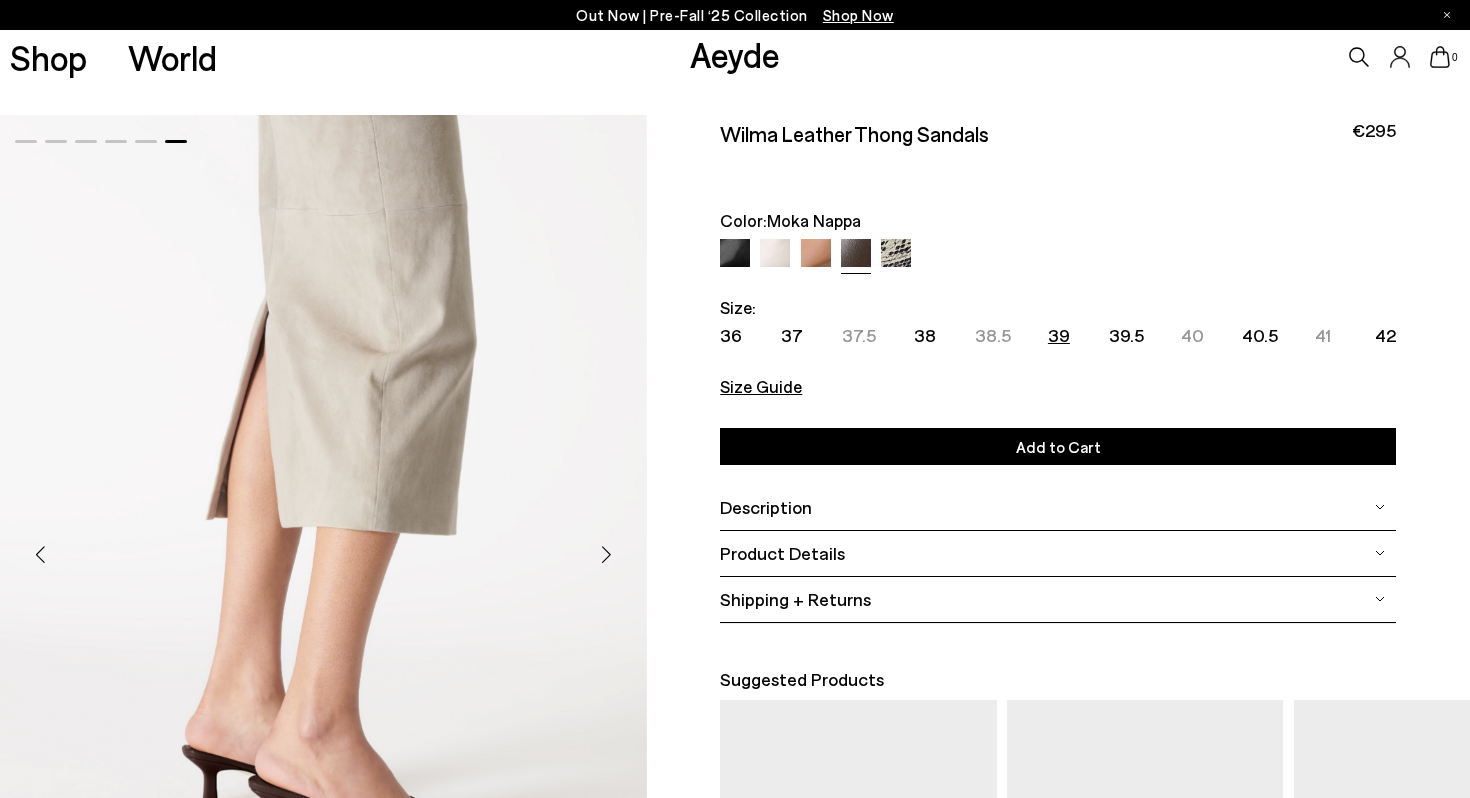 click on "39" at bounding box center [1059, 335] 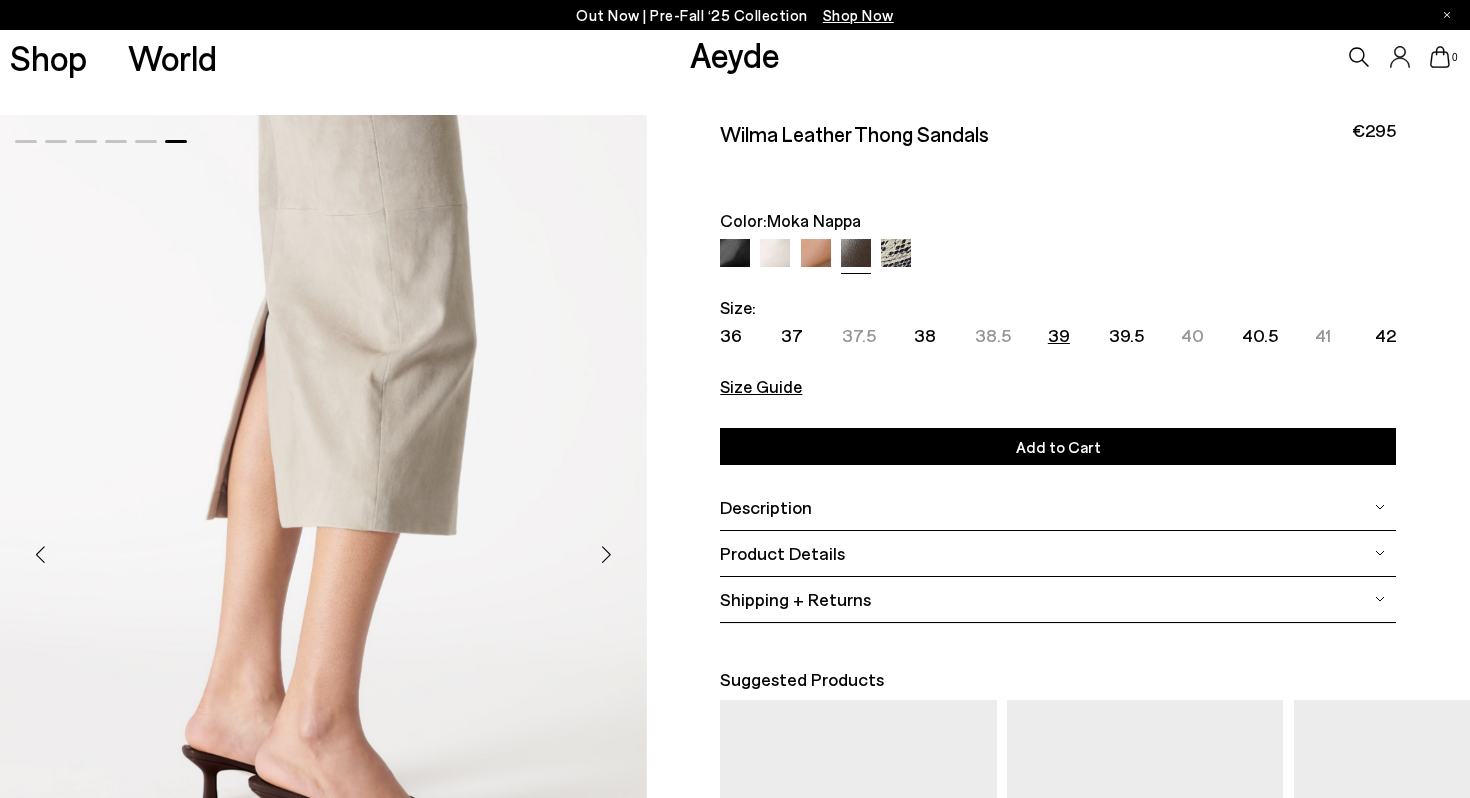 scroll, scrollTop: 0, scrollLeft: 0, axis: both 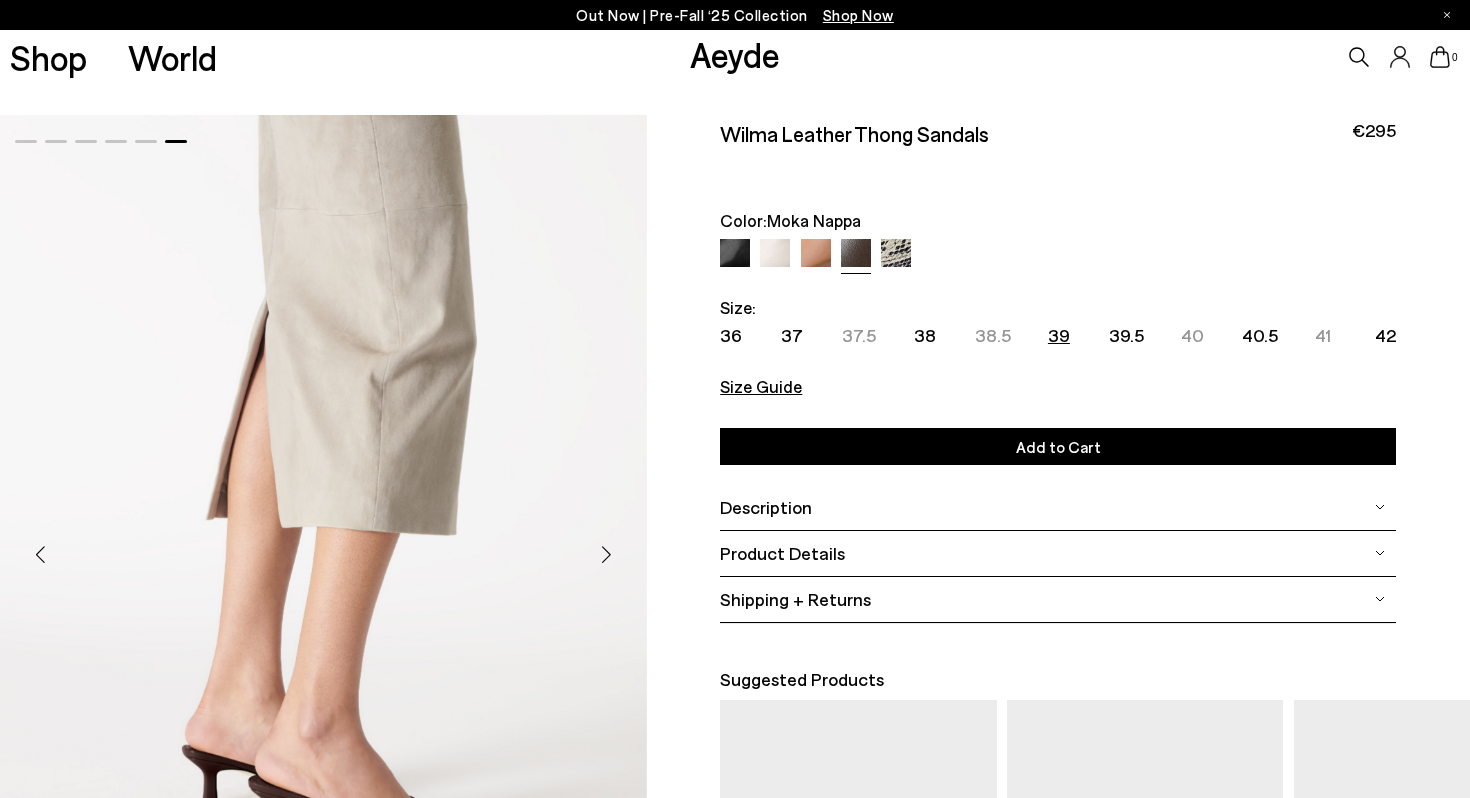 click on "Add to Cart" at bounding box center (1058, 446) 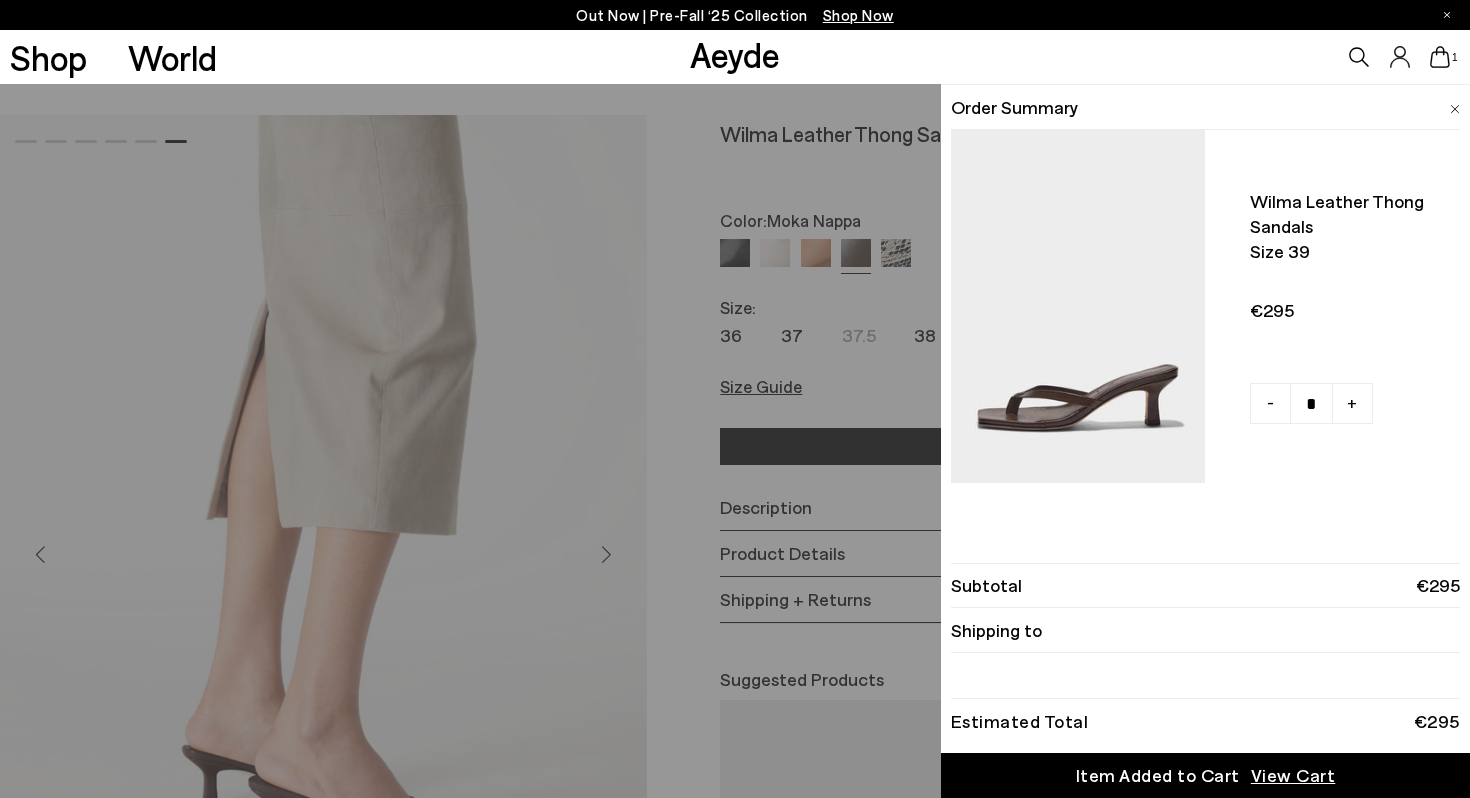 click on "Quick Add
Color
Size
View Details
Order Summary
[FIRST] leather thong sandals
Size
39
- +" at bounding box center (735, 441) 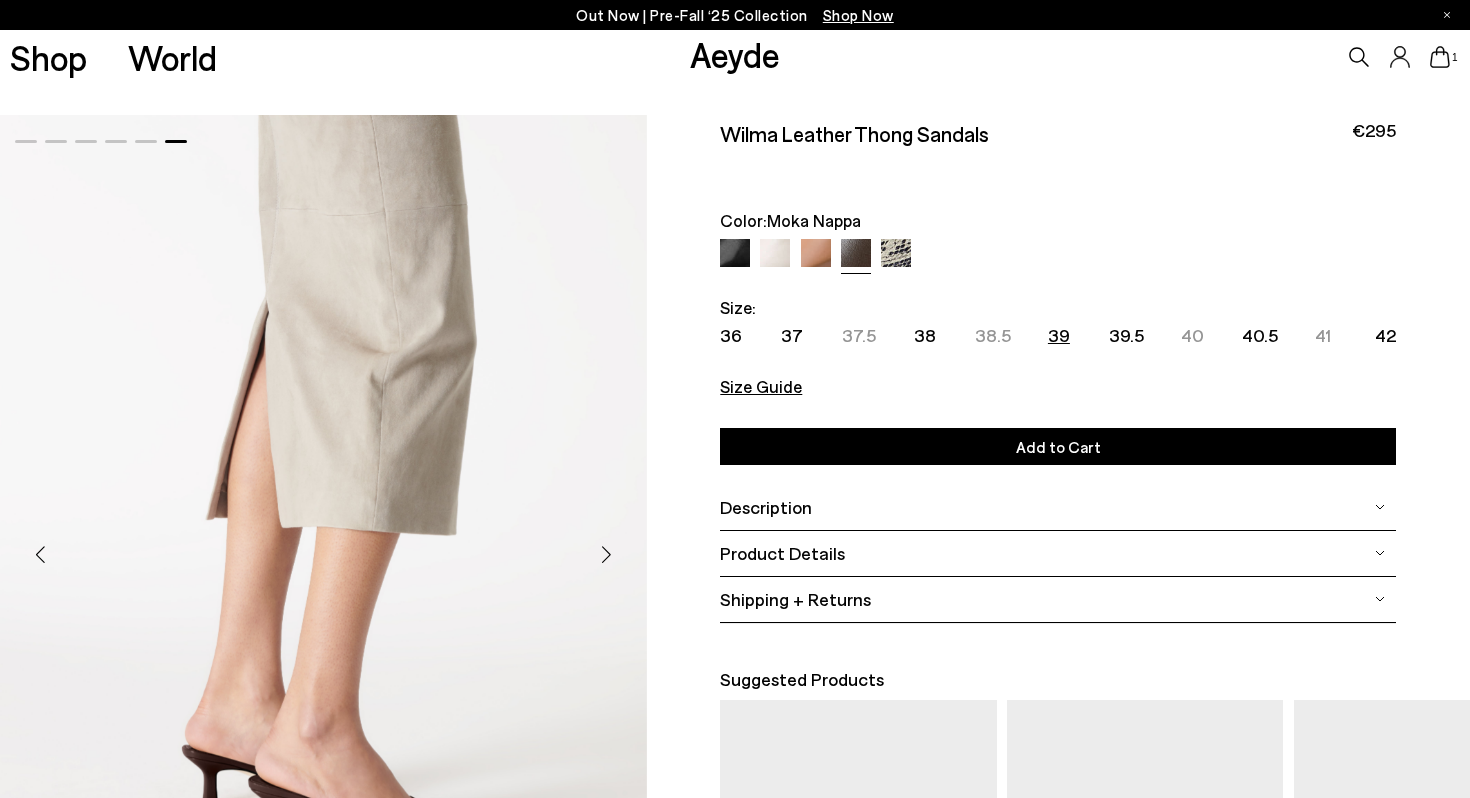 scroll, scrollTop: 0, scrollLeft: 0, axis: both 